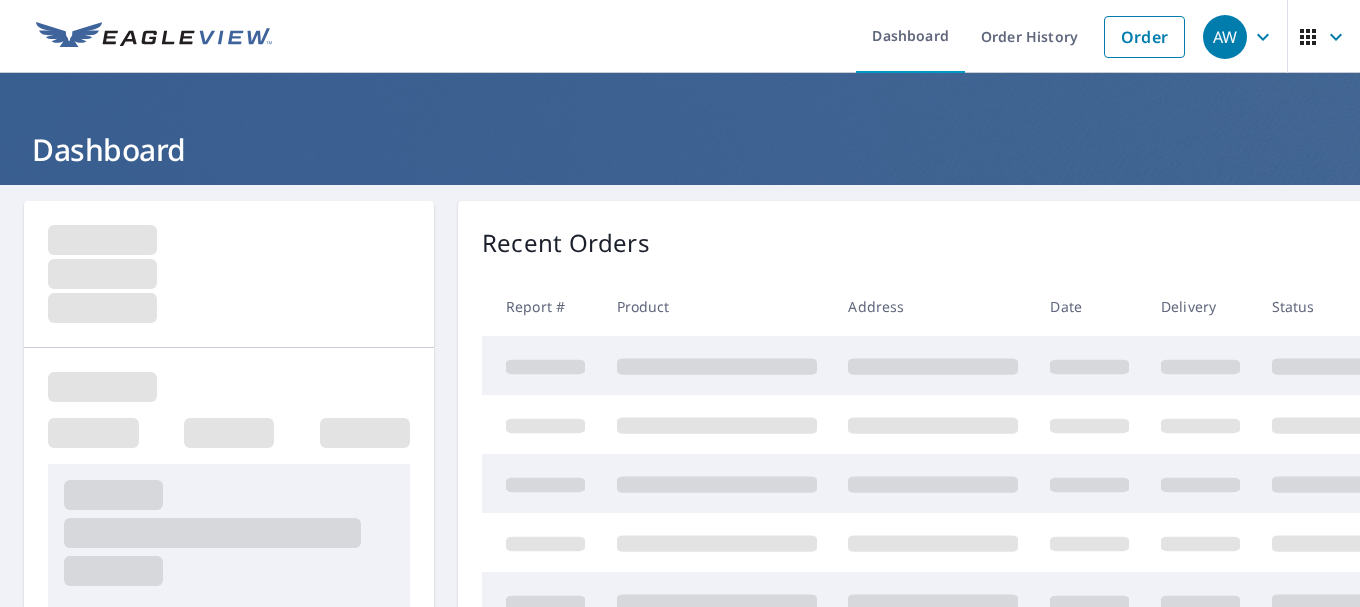 scroll, scrollTop: 0, scrollLeft: 0, axis: both 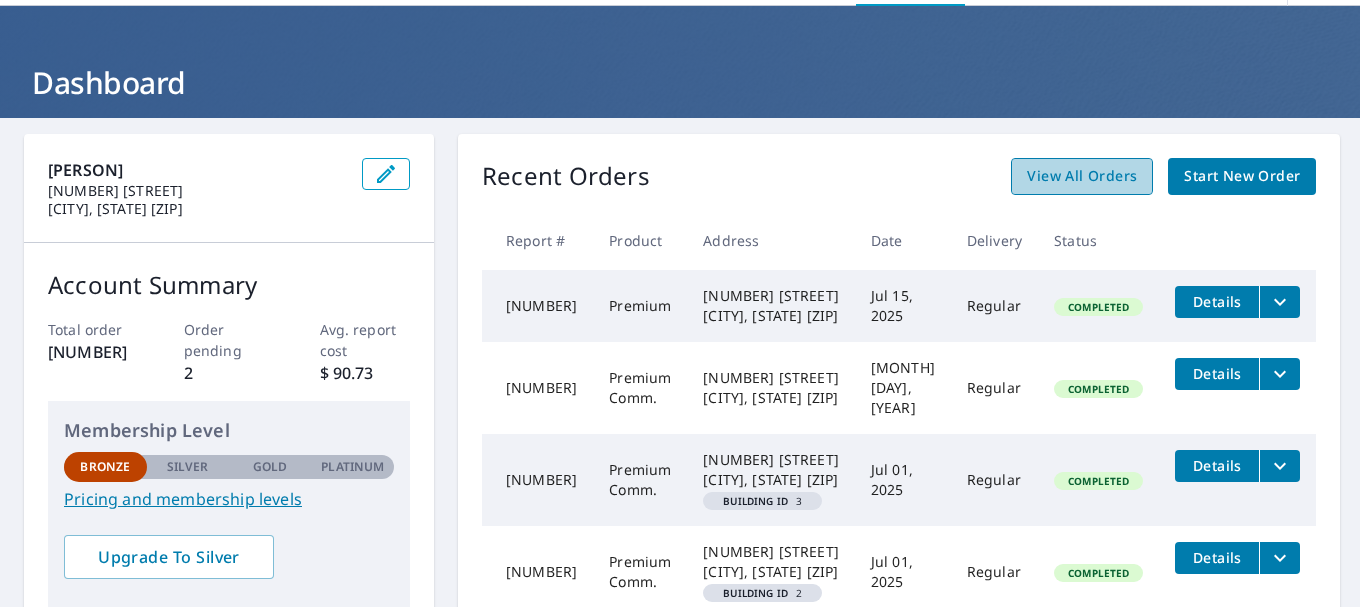 click on "View All Orders" at bounding box center [1082, 176] 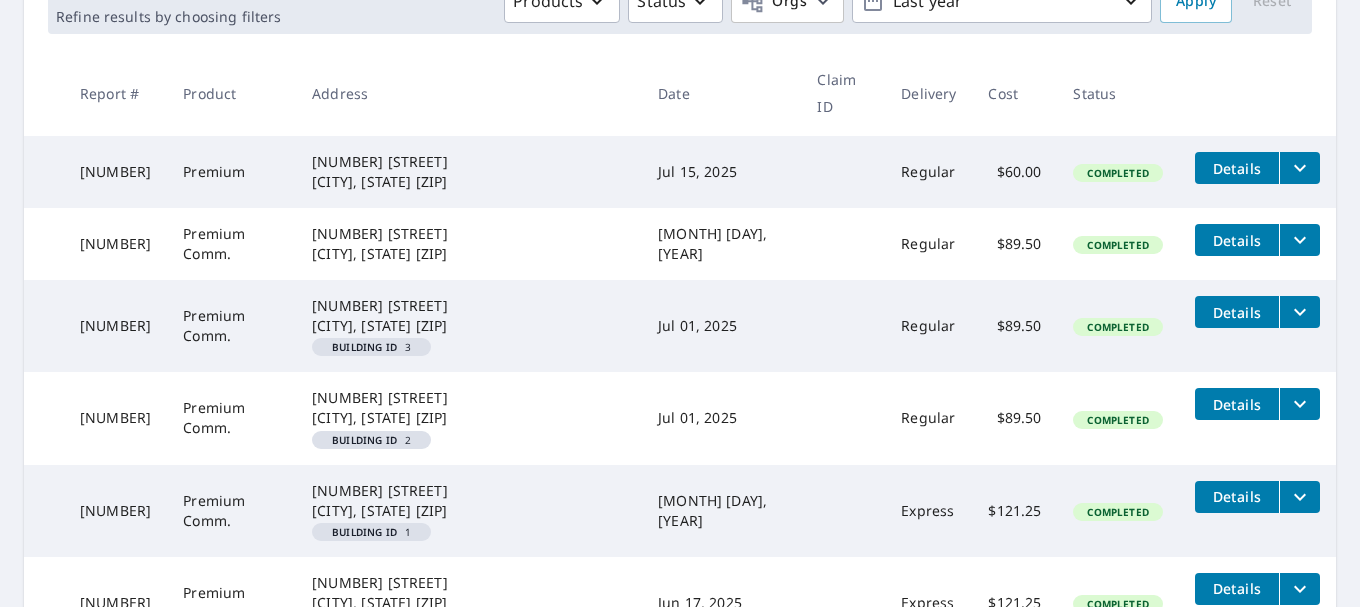 scroll, scrollTop: 300, scrollLeft: 0, axis: vertical 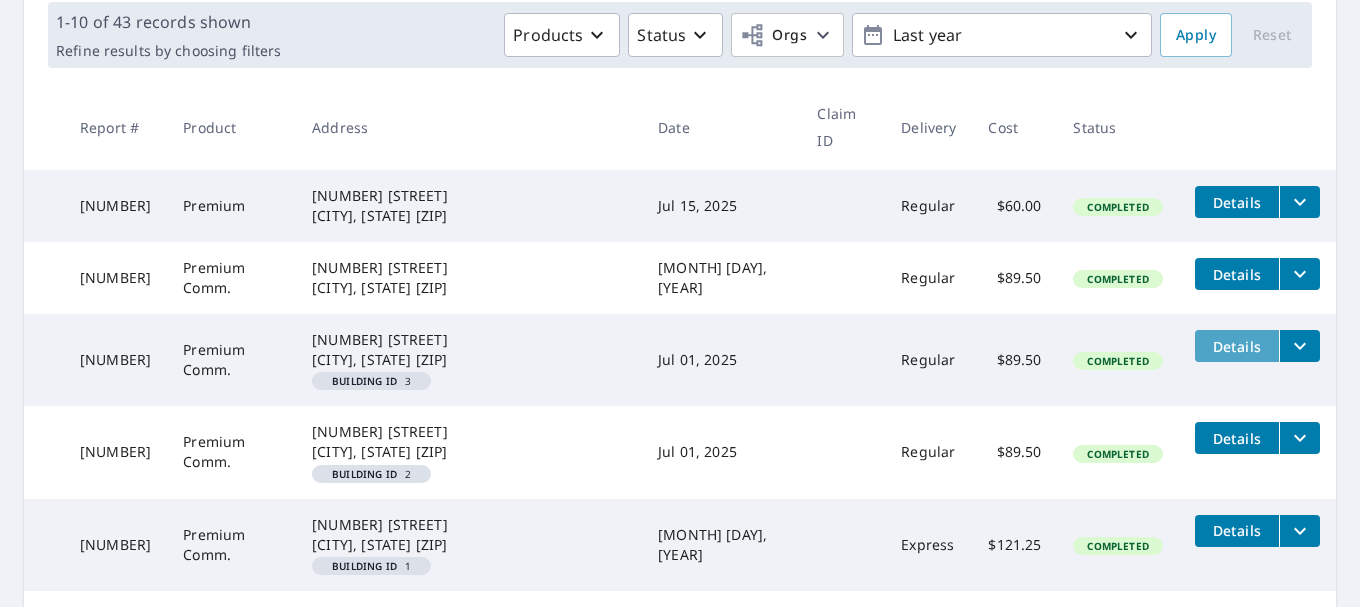 click on "Details" at bounding box center [1237, 346] 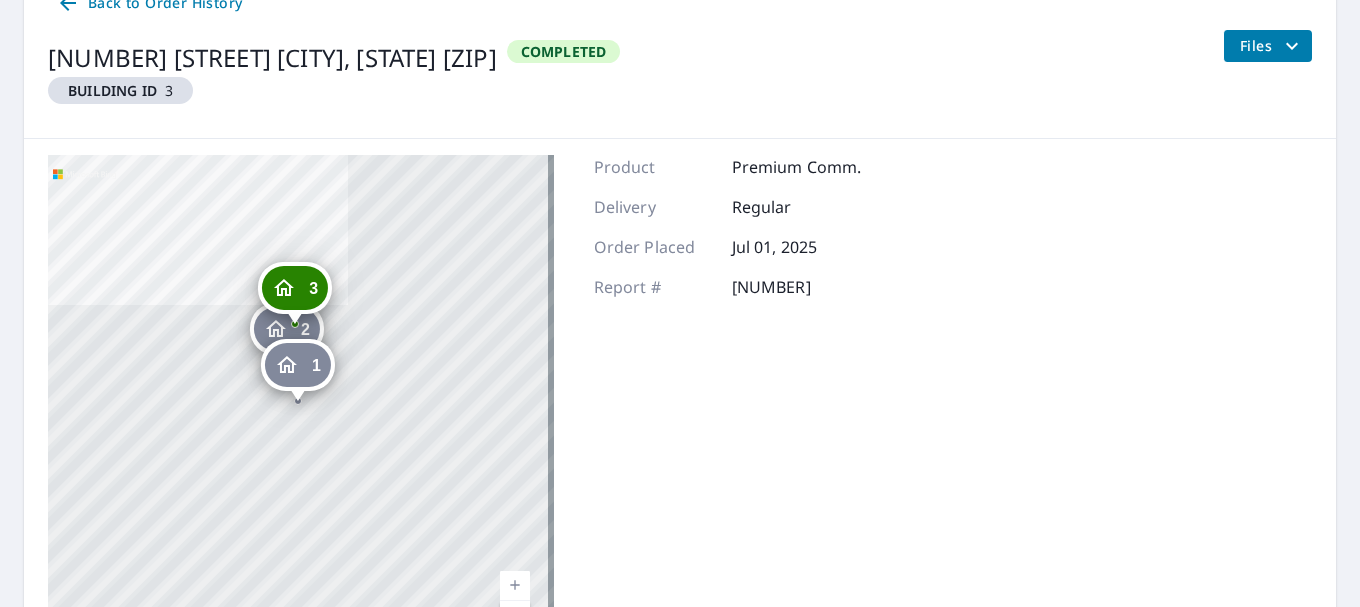 scroll, scrollTop: 200, scrollLeft: 0, axis: vertical 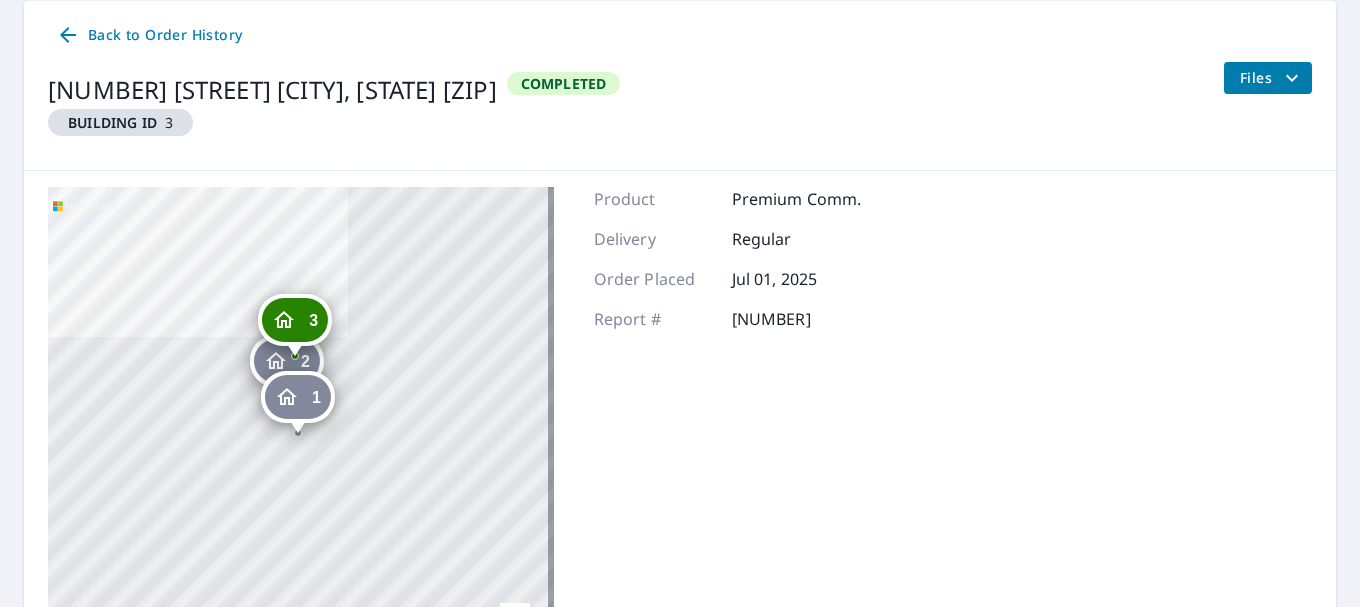 click on "Files" at bounding box center [1272, 78] 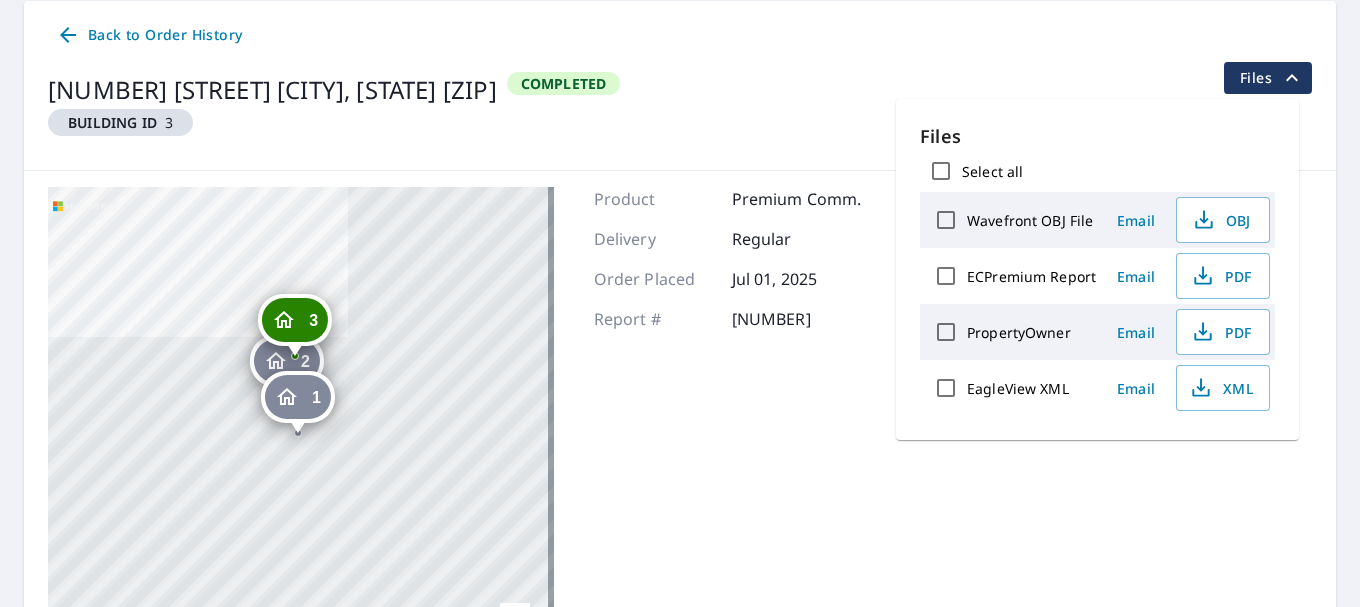 click on "Product Premium Comm. Delivery Regular Order Placed [MONTH] [DAY], [YEAR] Report # [NUMBER]" at bounding box center (728, 437) 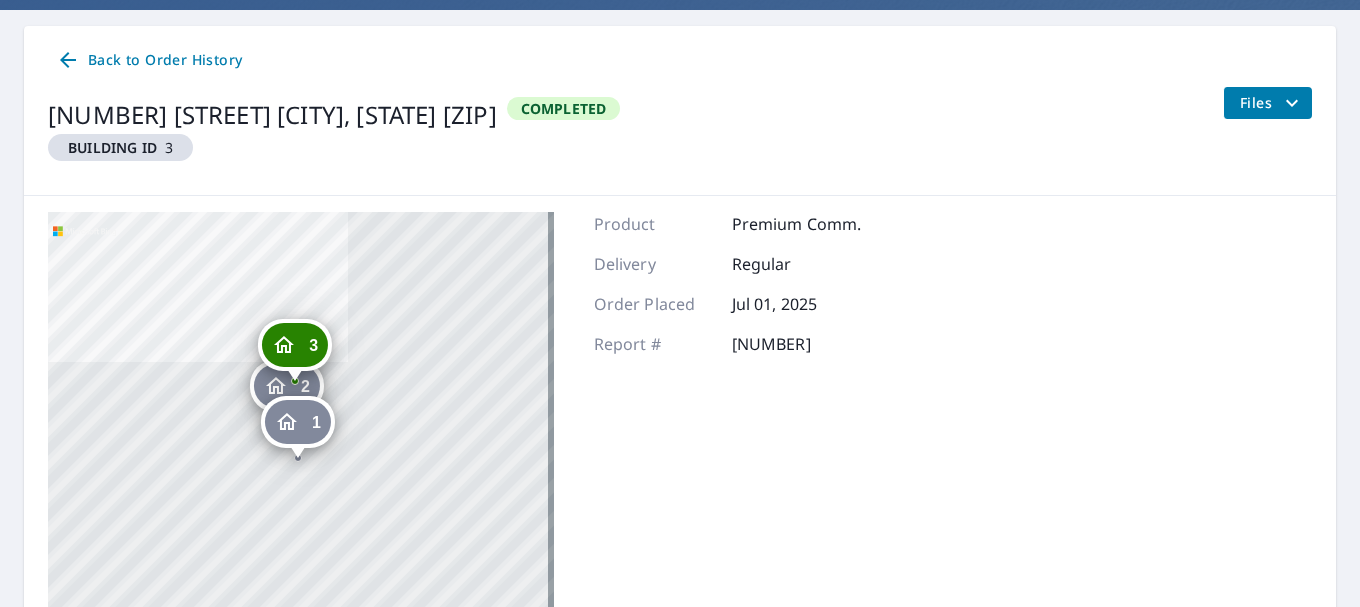 scroll, scrollTop: 63, scrollLeft: 0, axis: vertical 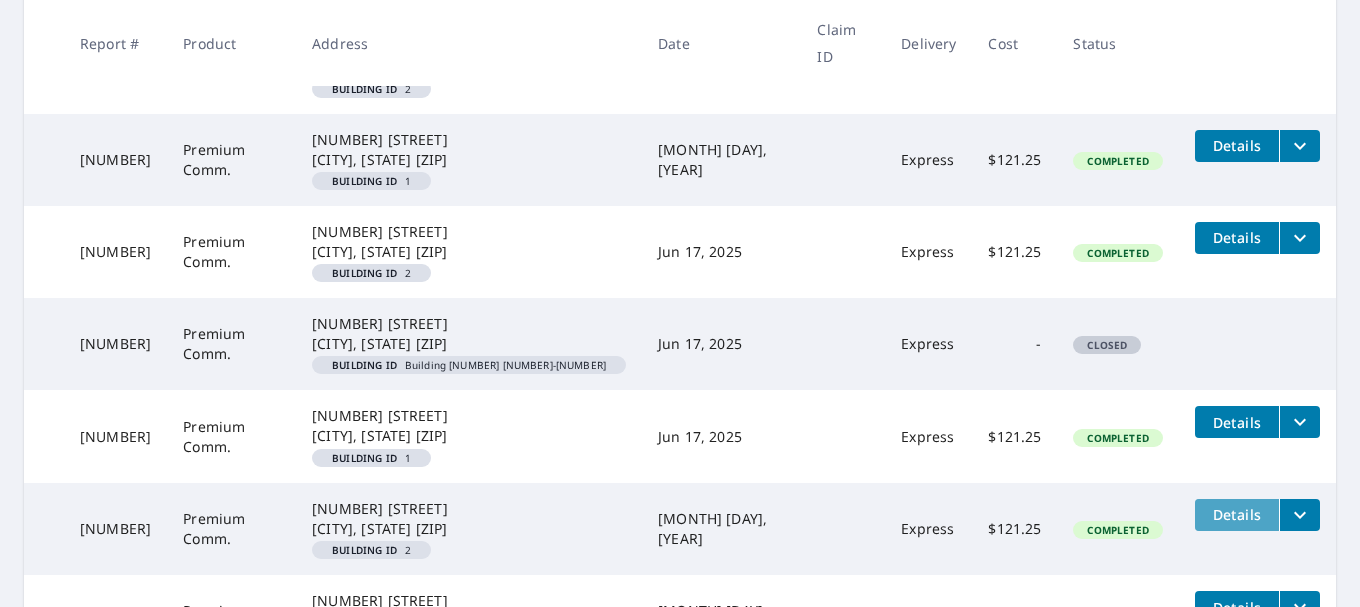 click on "Details" at bounding box center [1237, 514] 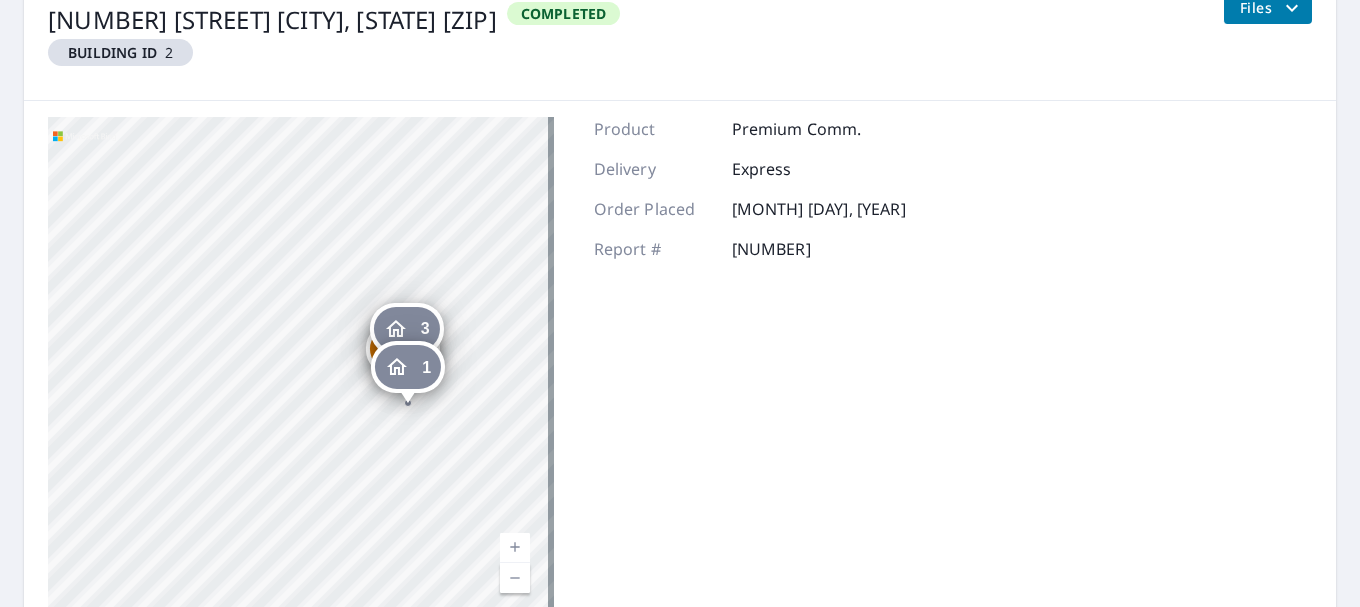 scroll, scrollTop: 300, scrollLeft: 0, axis: vertical 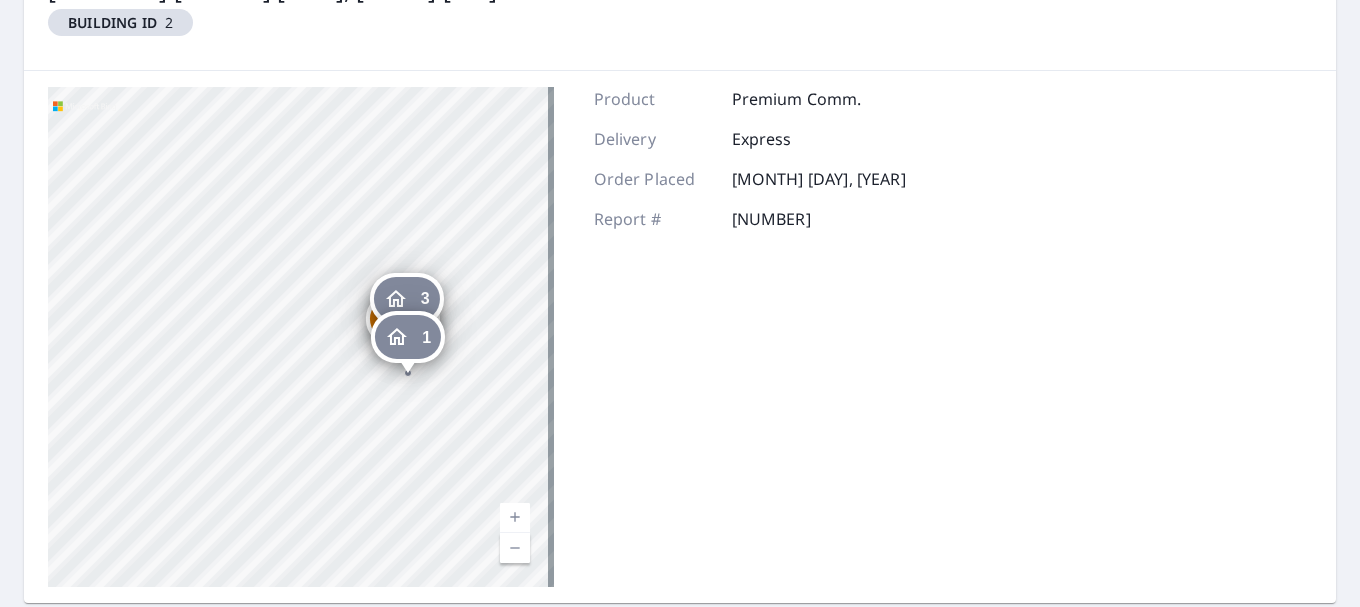 click on "1" at bounding box center [408, 337] 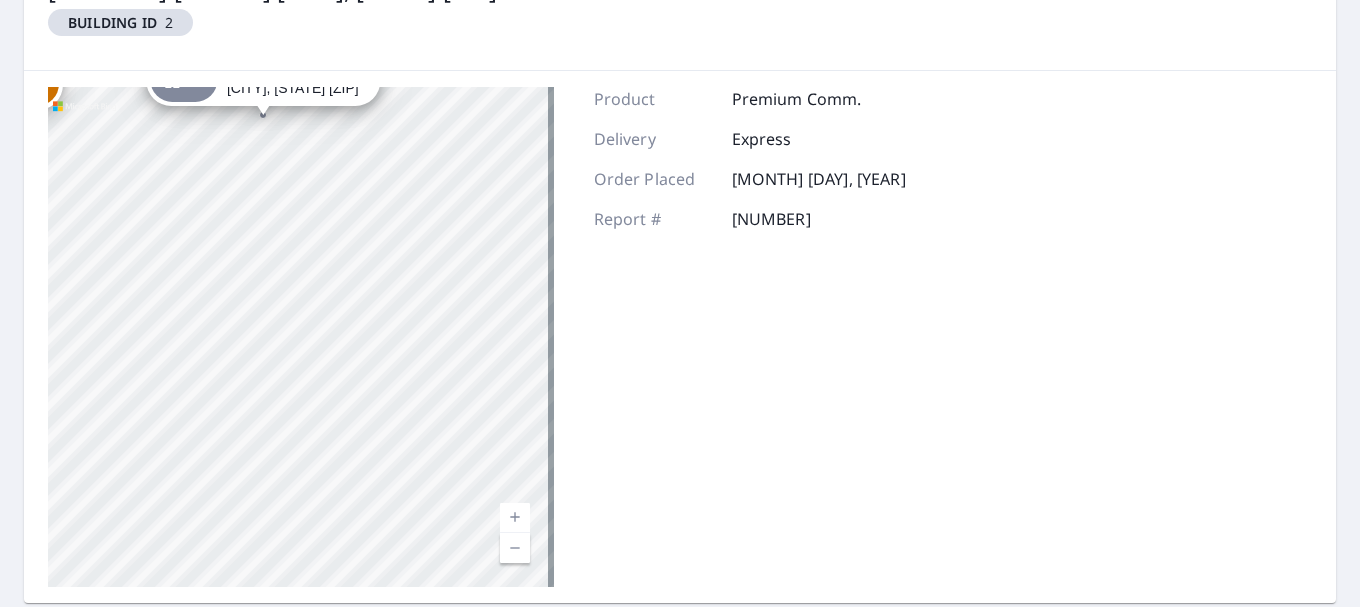 drag, startPoint x: 332, startPoint y: 382, endPoint x: 430, endPoint y: 603, distance: 241.75401 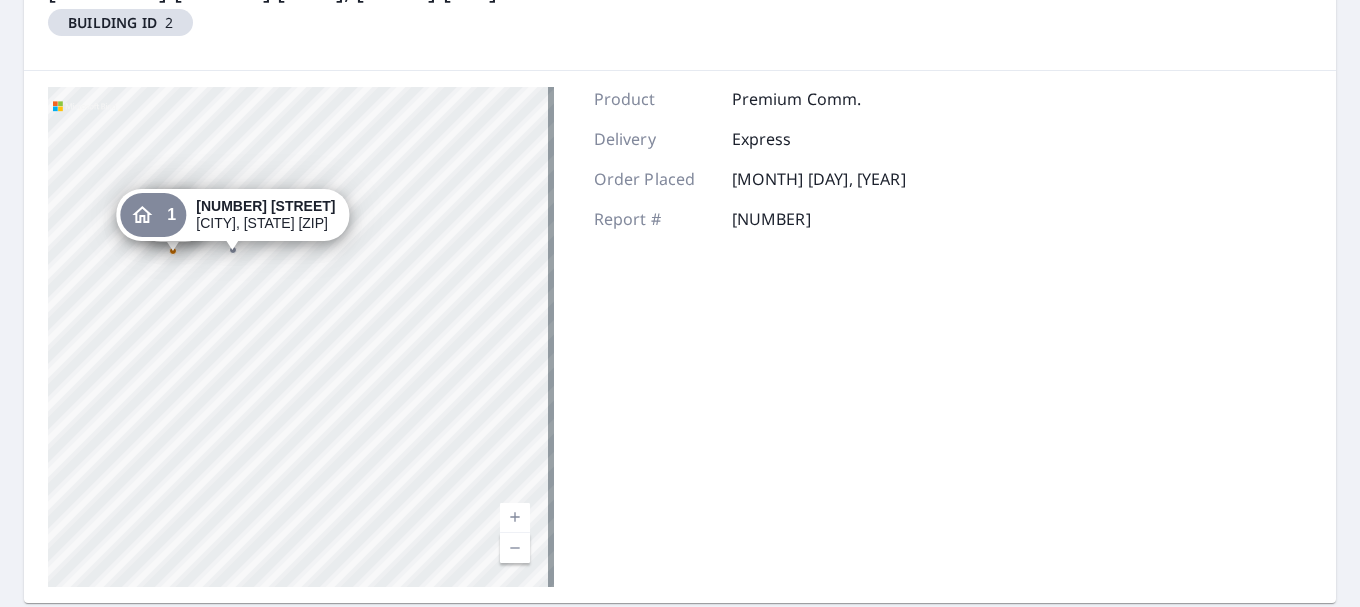 click on "2 [NUMBER] [STREET] [CITY], [STATE] [ZIP] 1 [NUMBER] [STREET] [CITY], [STATE] [ZIP]" at bounding box center (301, 337) 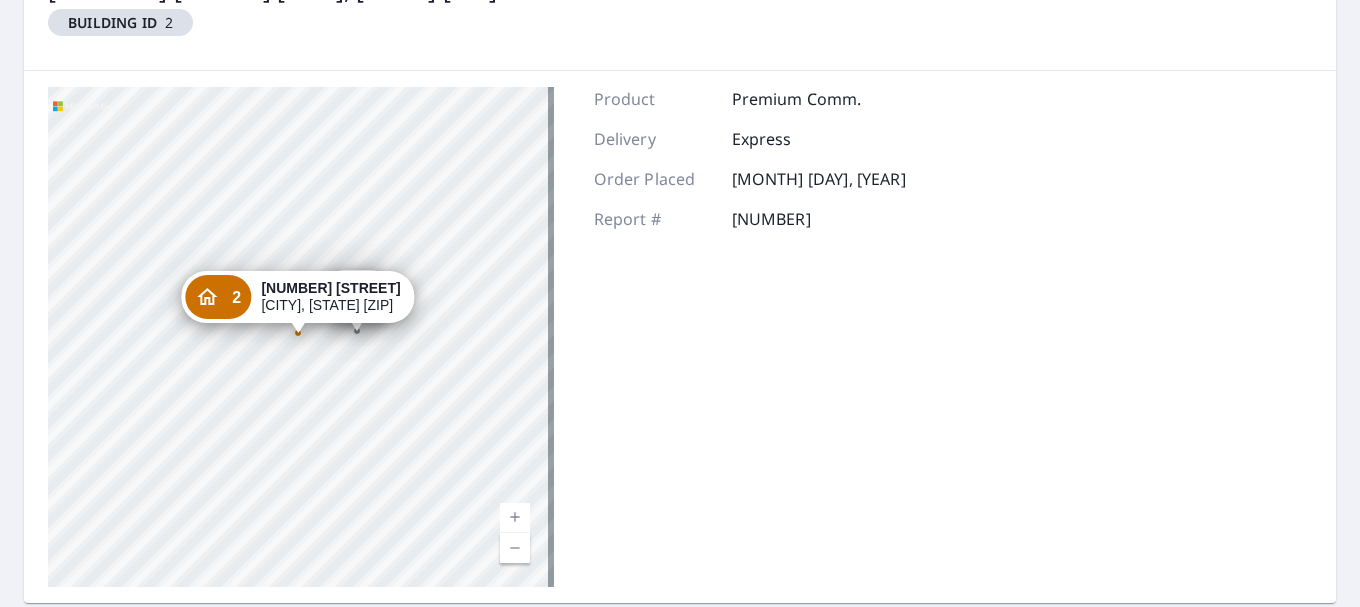 click on "[NUMBER] [STREET] [CITY], [STATE] [ZIP] 2 [NUMBER] [STREET] [CITY], [STATE] [ZIP]" at bounding box center (301, 337) 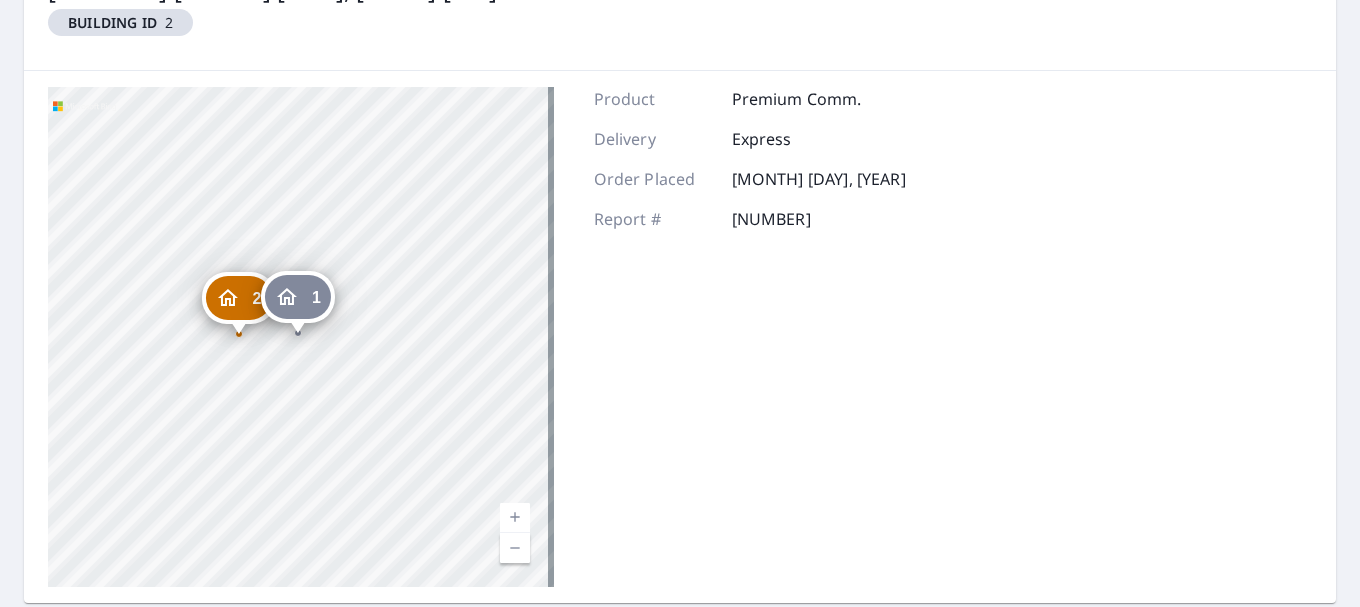 click at bounding box center (298, 323) 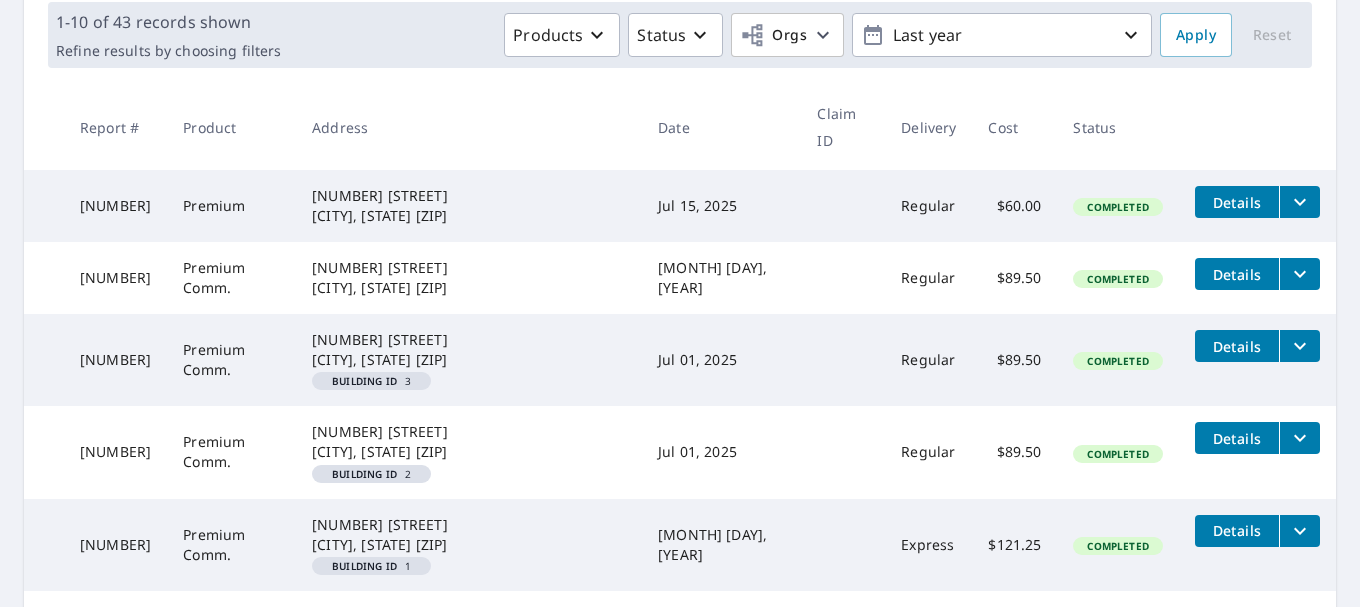 scroll, scrollTop: 400, scrollLeft: 0, axis: vertical 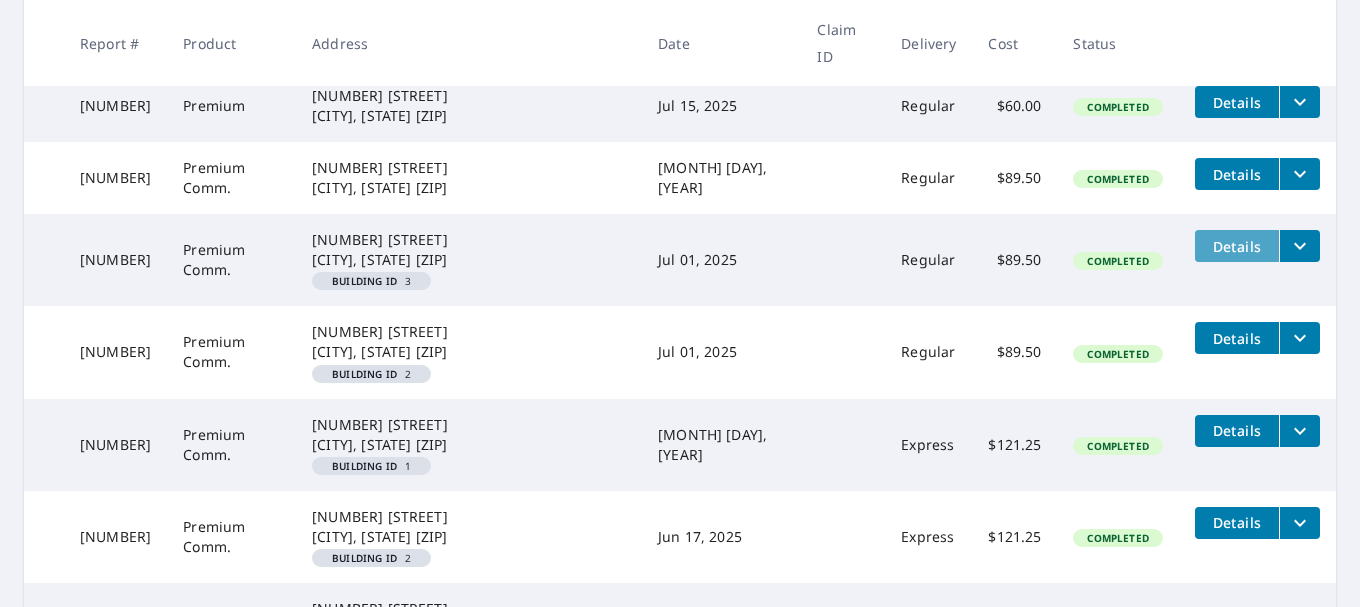 click on "Details" at bounding box center [1237, 246] 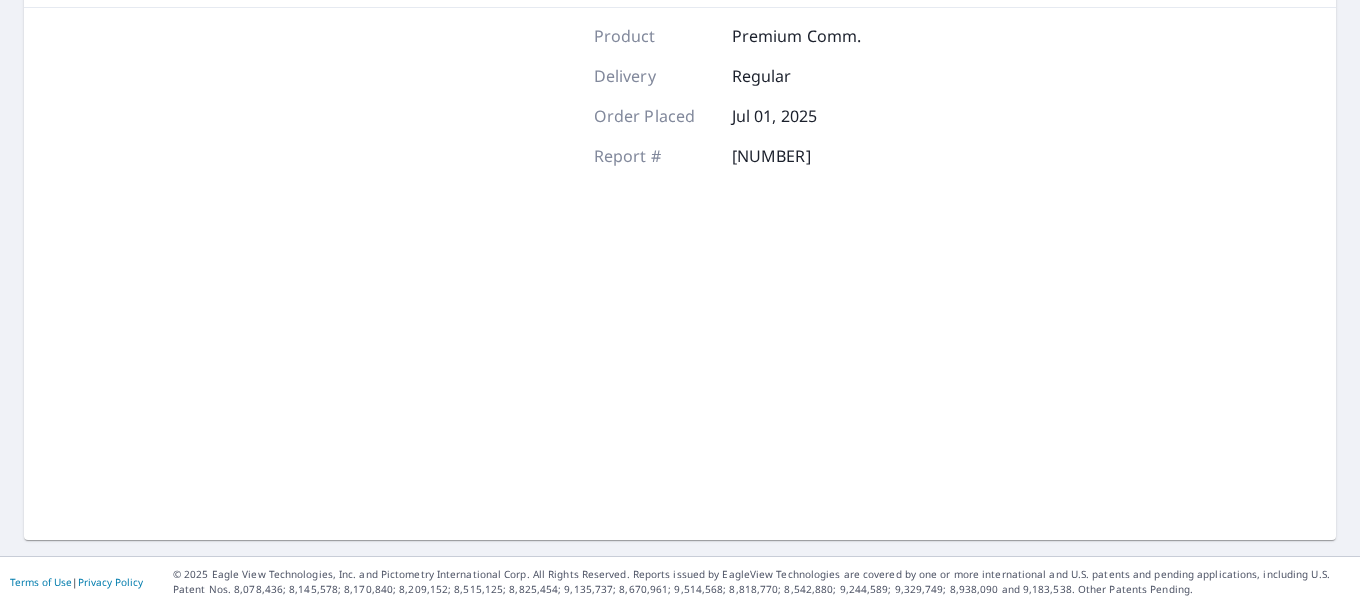 scroll, scrollTop: 363, scrollLeft: 0, axis: vertical 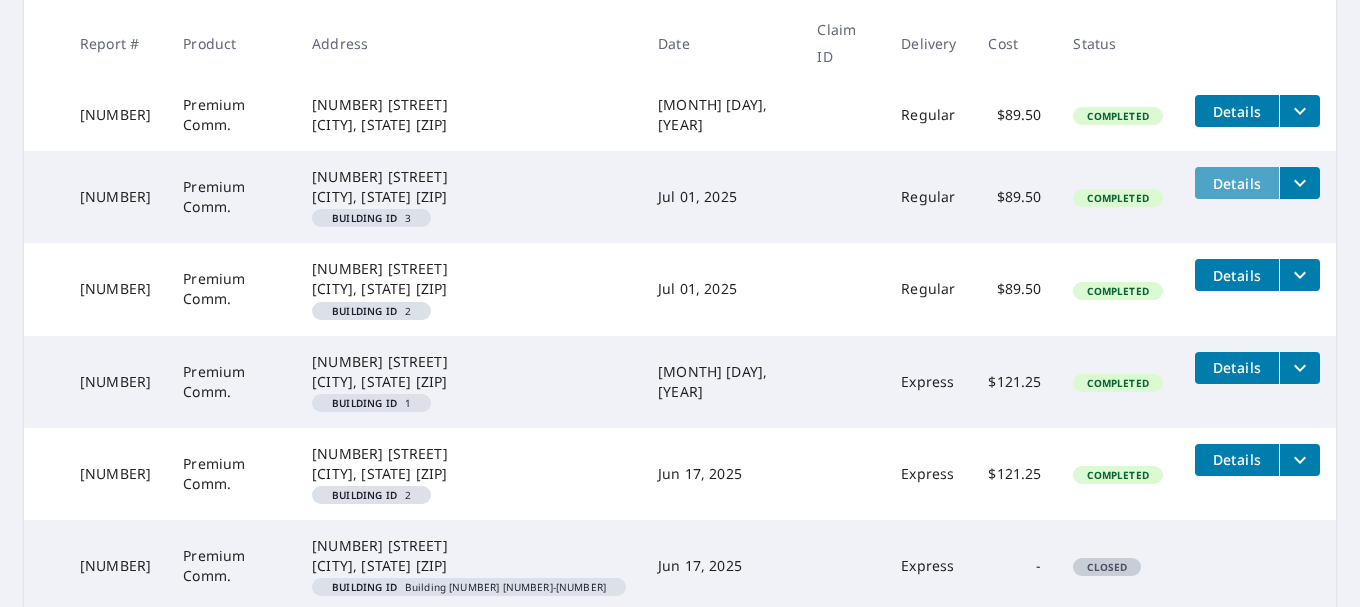 click on "Details" at bounding box center (1237, 183) 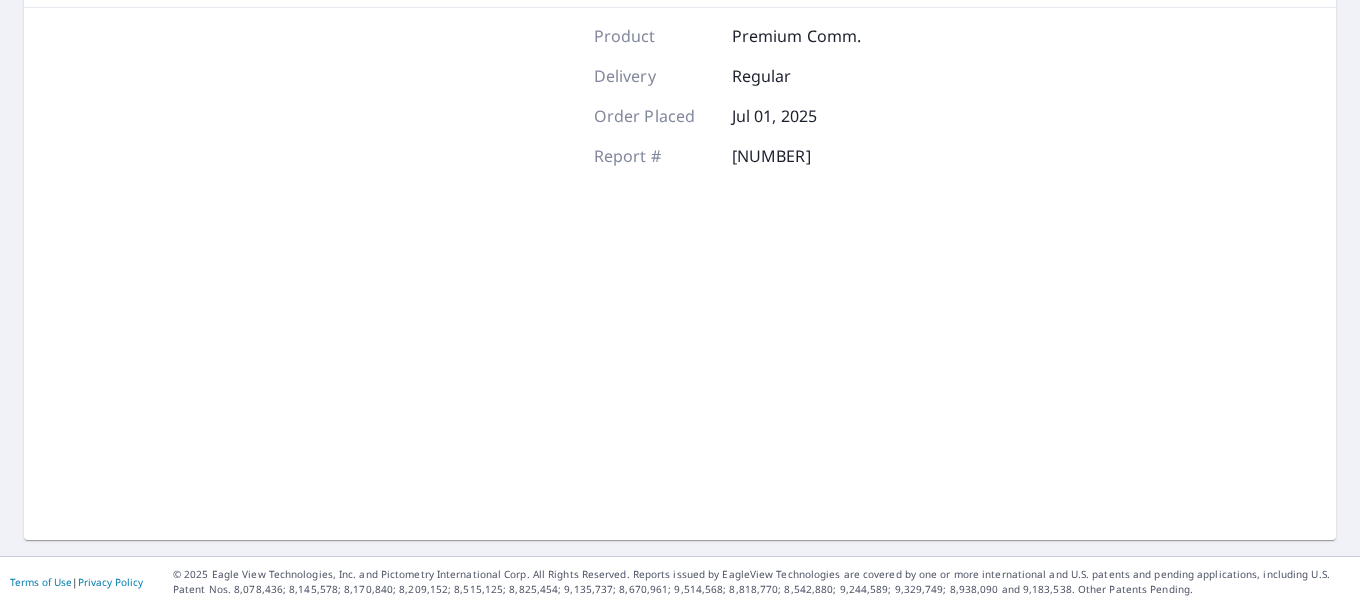 scroll, scrollTop: 363, scrollLeft: 0, axis: vertical 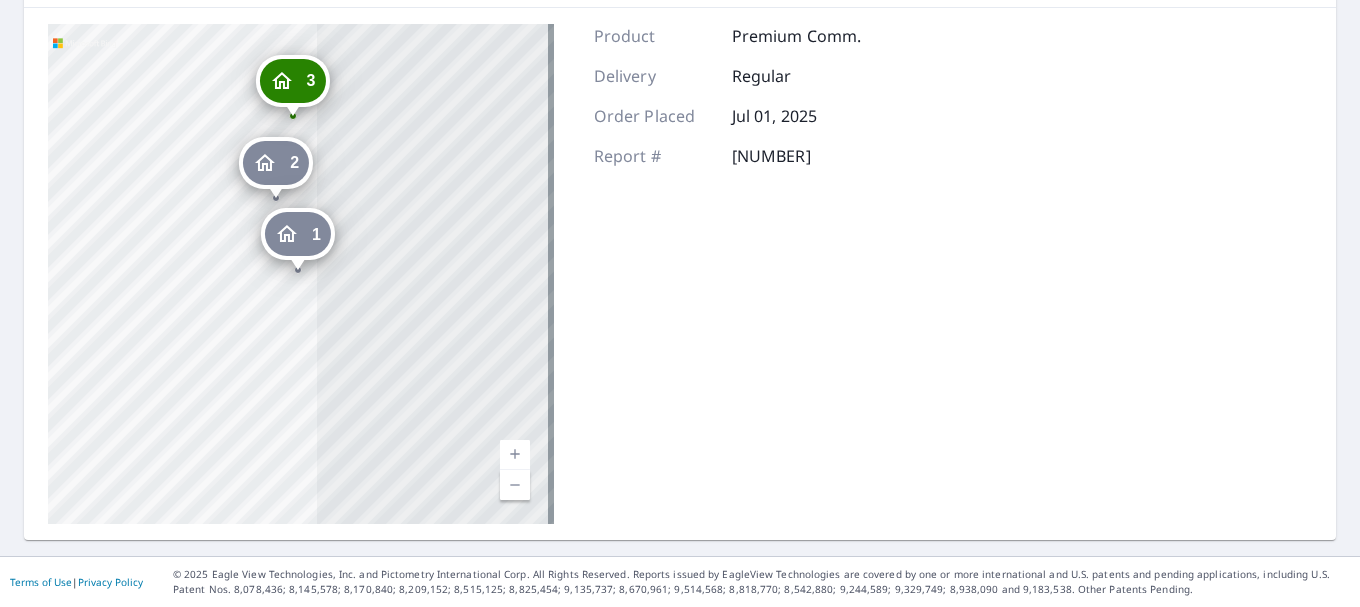 click on "1" at bounding box center [298, 234] 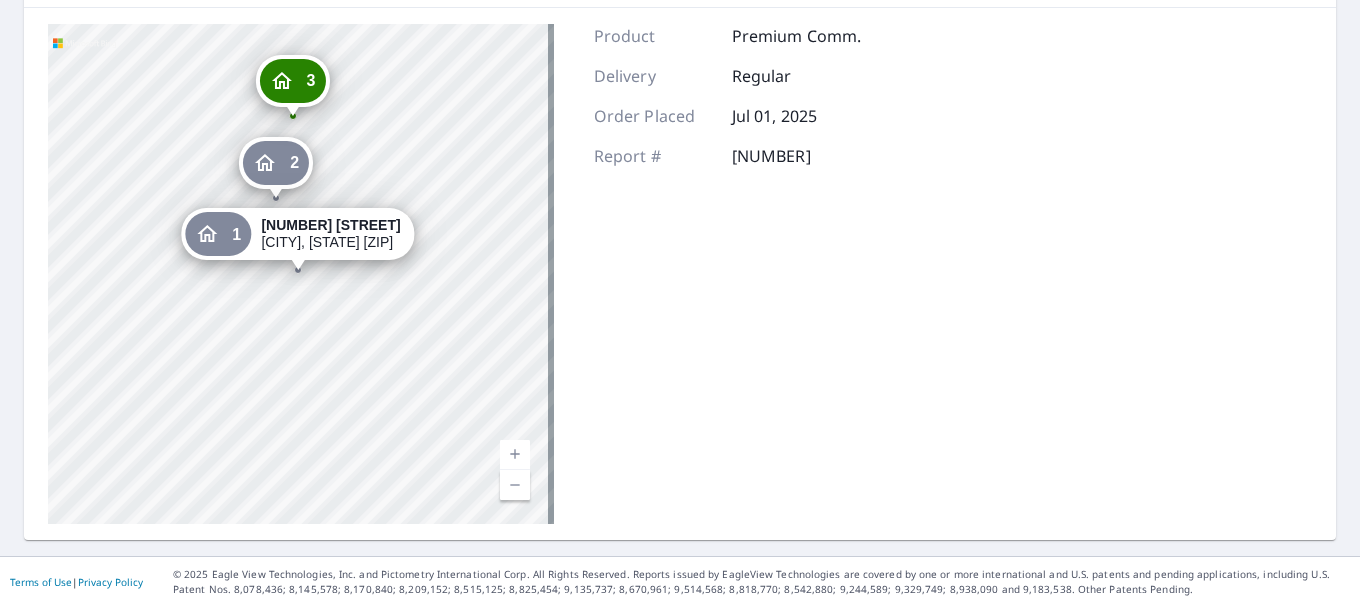 click on "2" at bounding box center [276, 163] 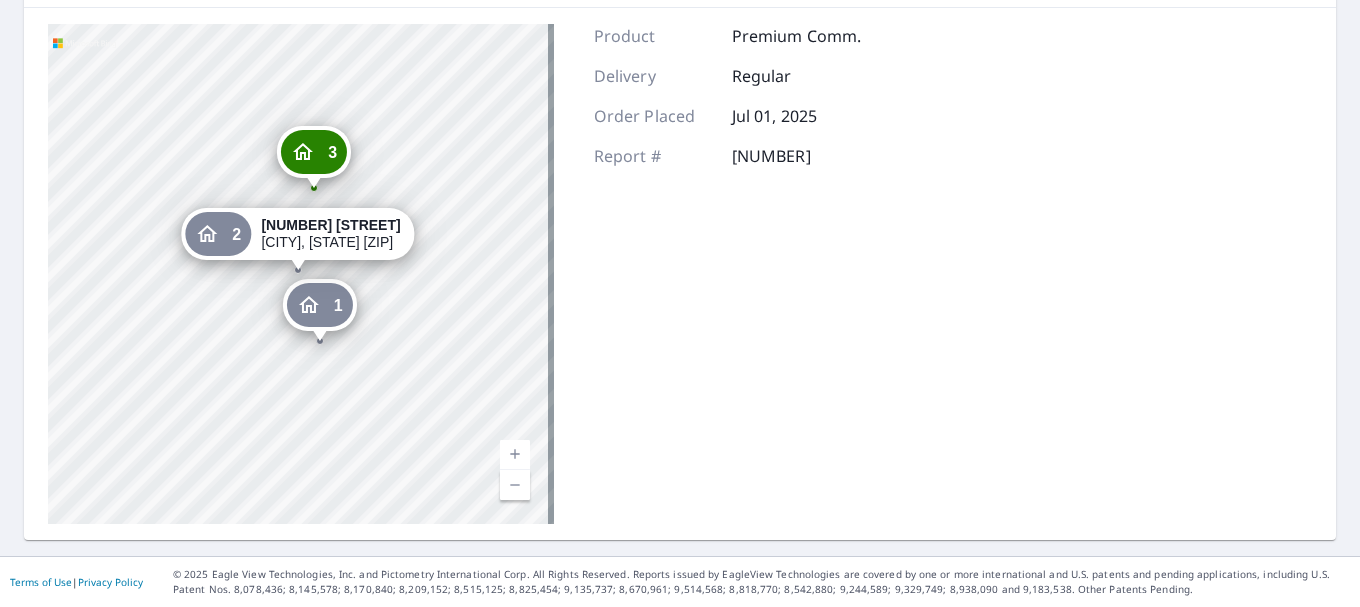 click on "3" at bounding box center (314, 152) 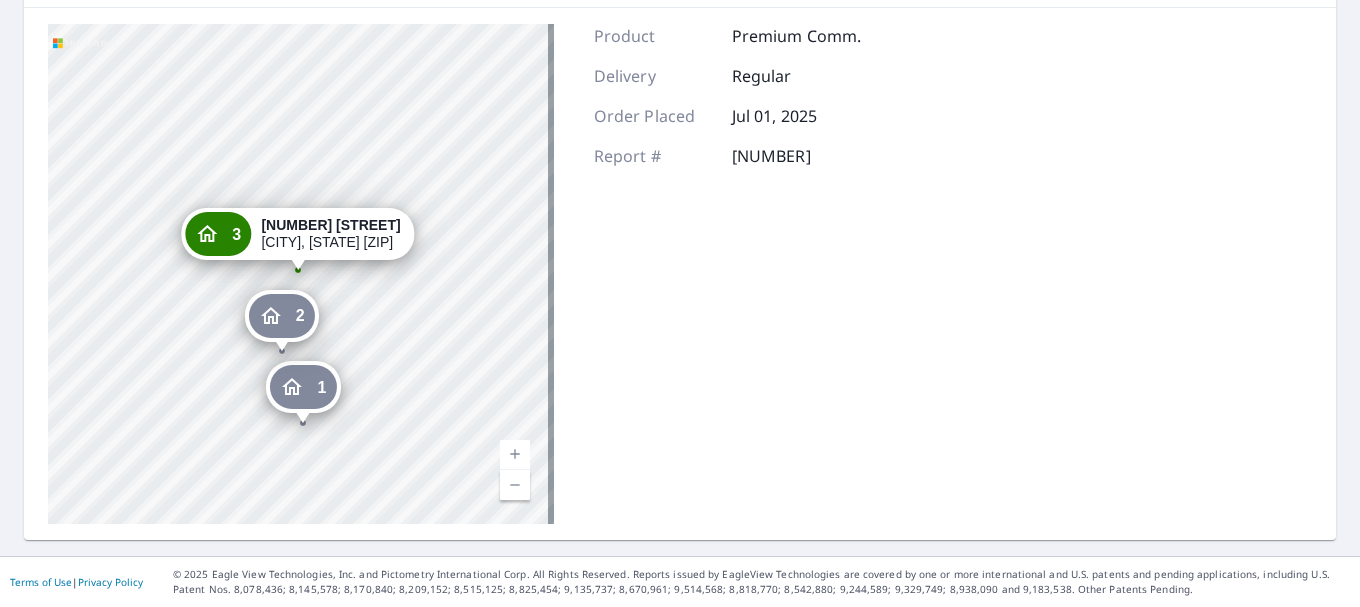 click on "Product Premium Comm. Delivery Regular Order Placed [MONTH] [DAY], [YEAR] Report # [NUMBER]" at bounding box center (728, 274) 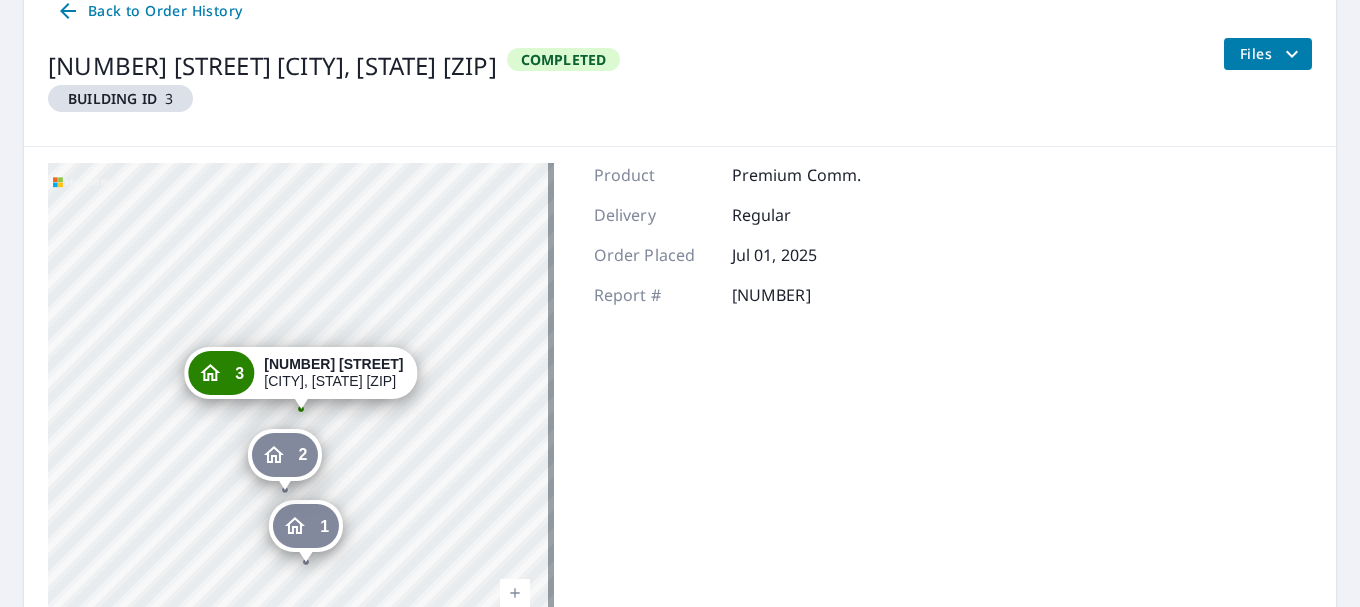 scroll, scrollTop: 0, scrollLeft: 0, axis: both 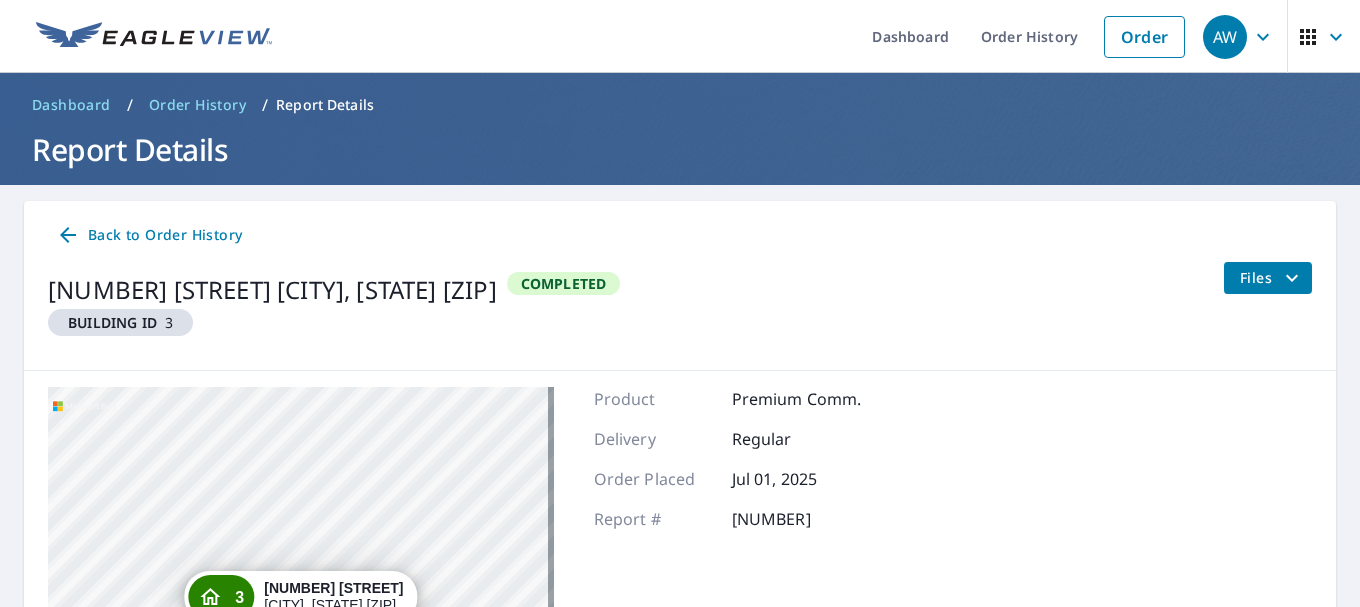 click on "Back to Order History" at bounding box center [149, 235] 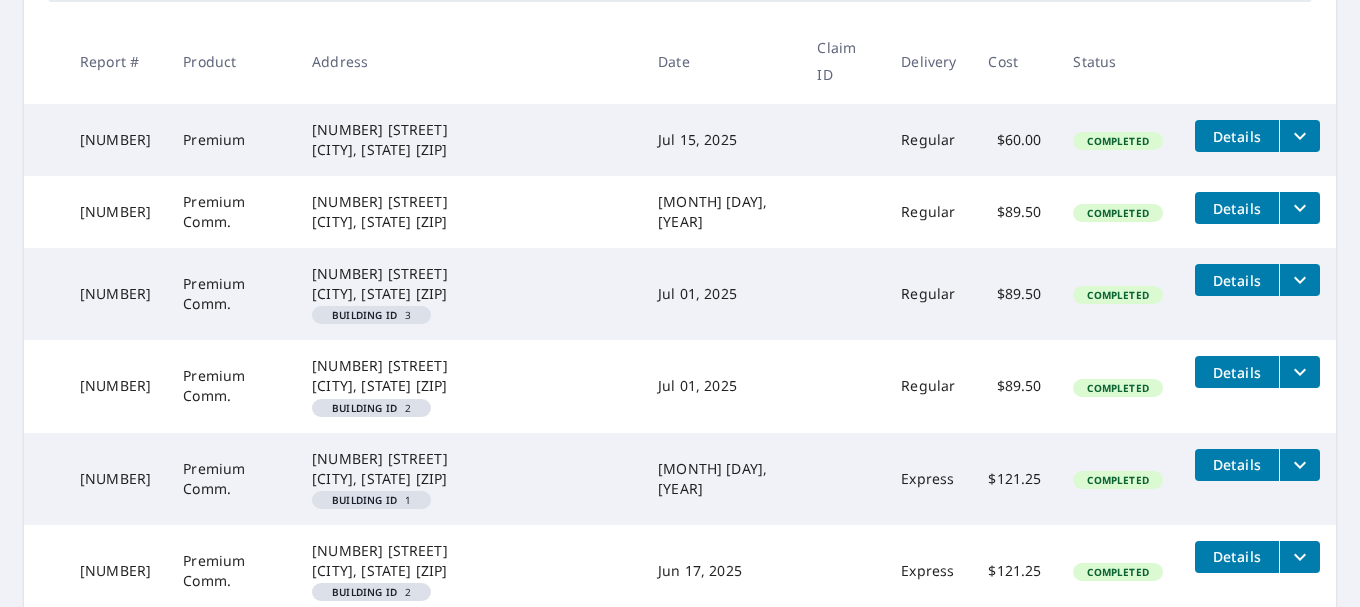 scroll, scrollTop: 400, scrollLeft: 0, axis: vertical 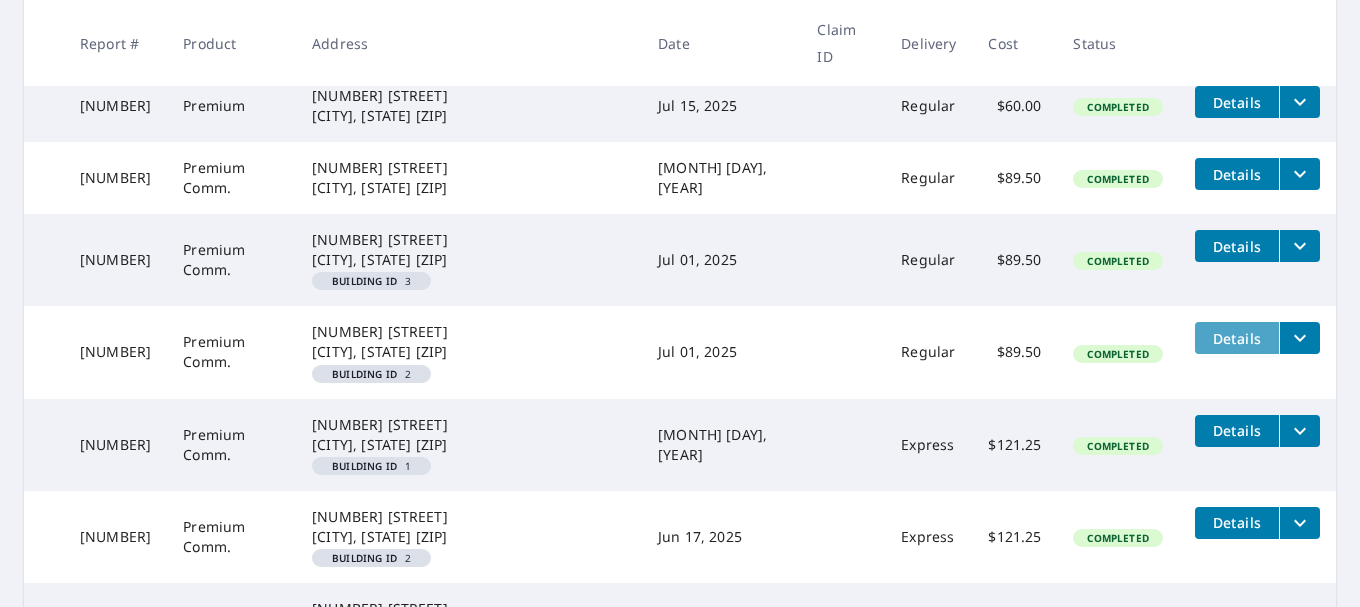 click on "Details" at bounding box center (1237, 338) 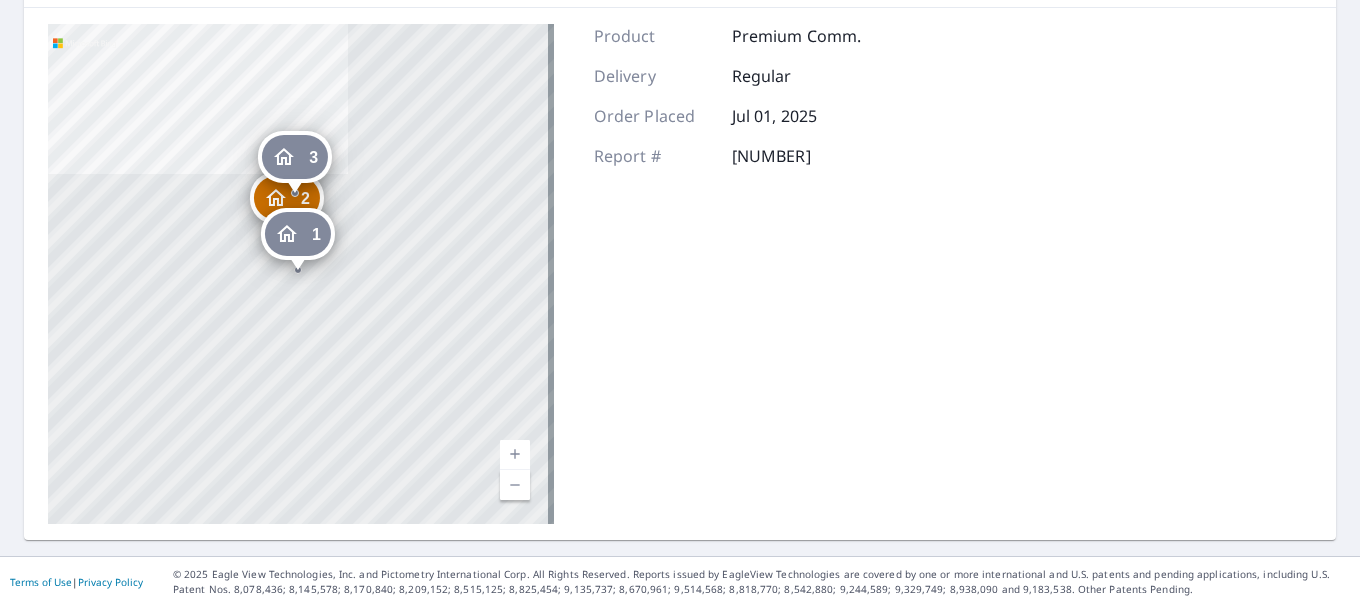 click on "2" at bounding box center [305, 198] 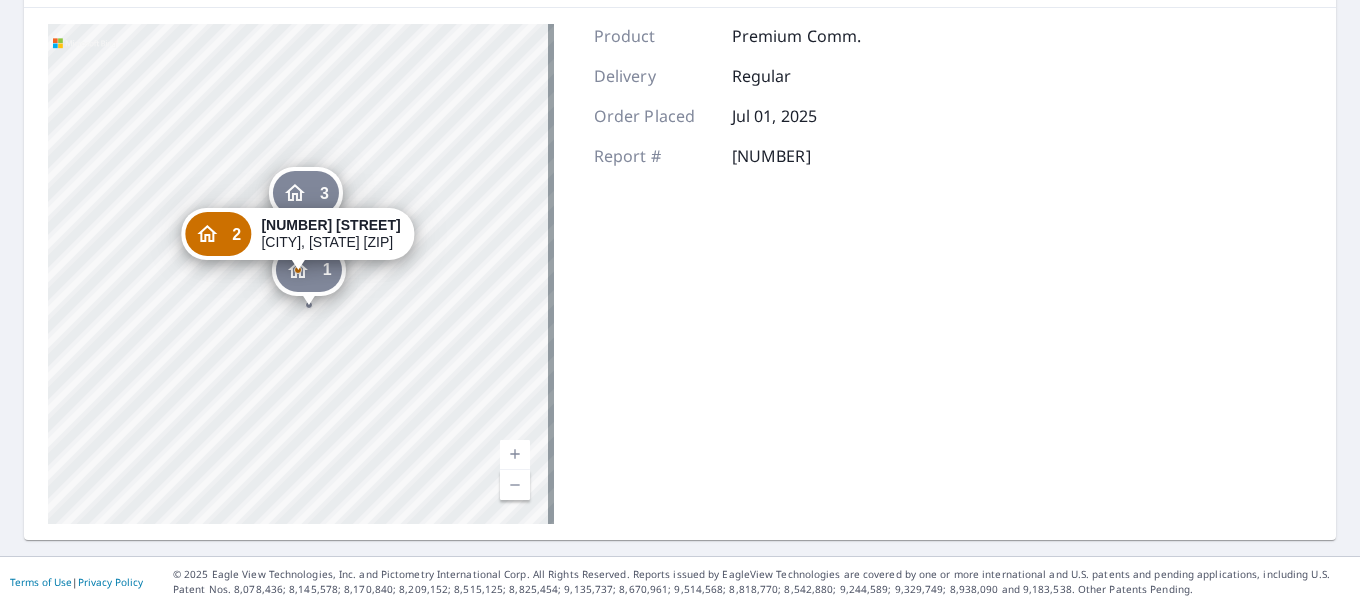 click 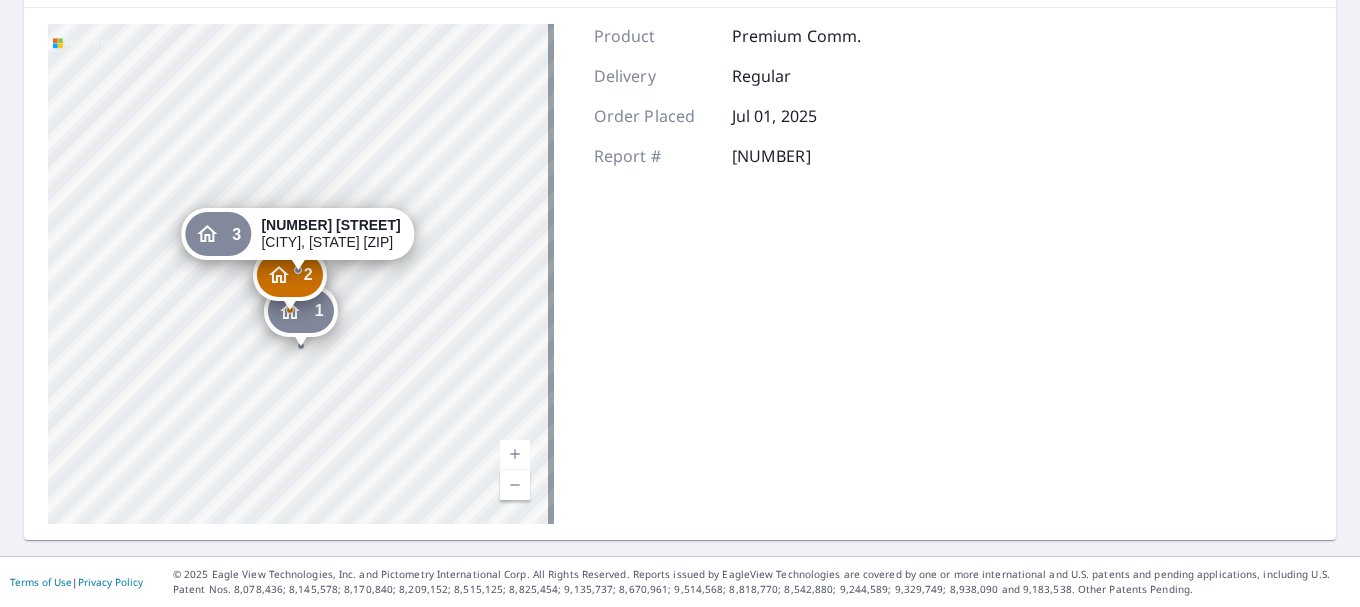 click on "1" at bounding box center (301, 311) 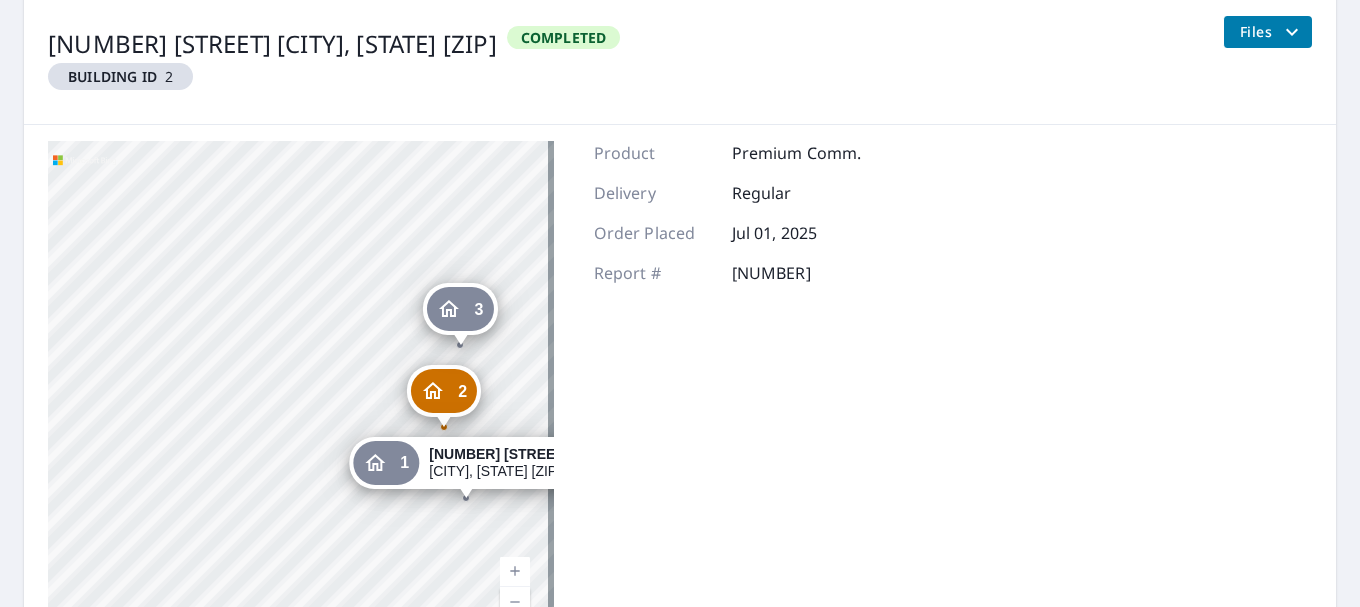 scroll, scrollTop: 0, scrollLeft: 0, axis: both 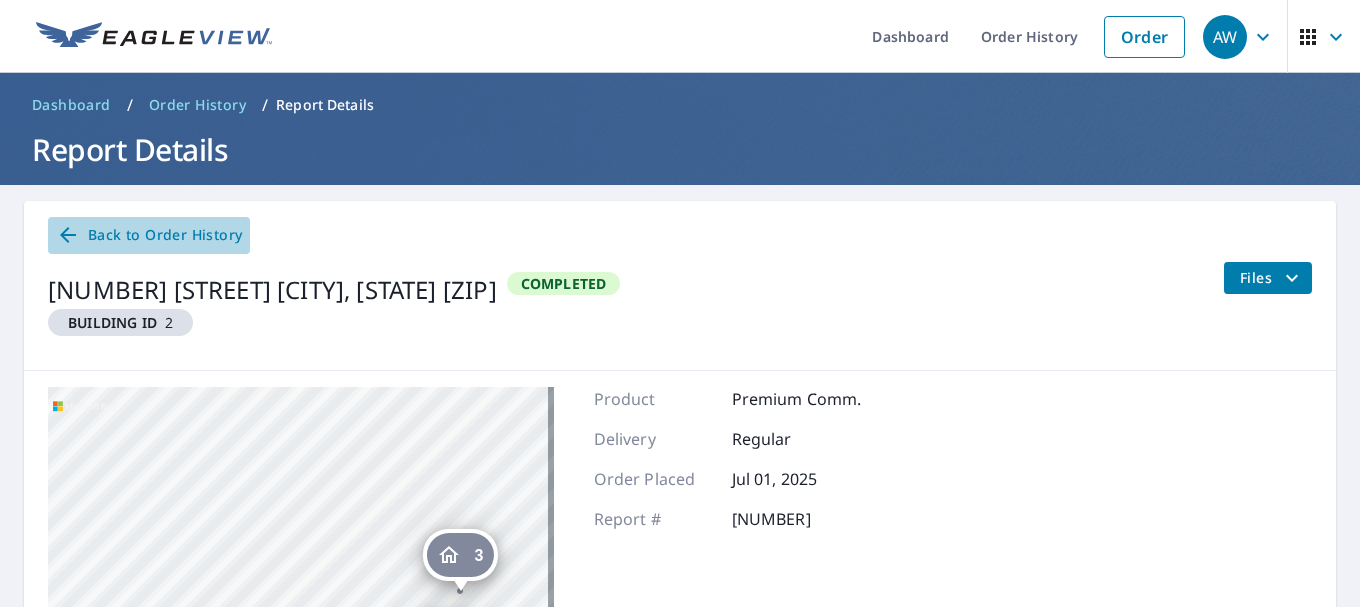 click on "Back to Order History" at bounding box center [149, 235] 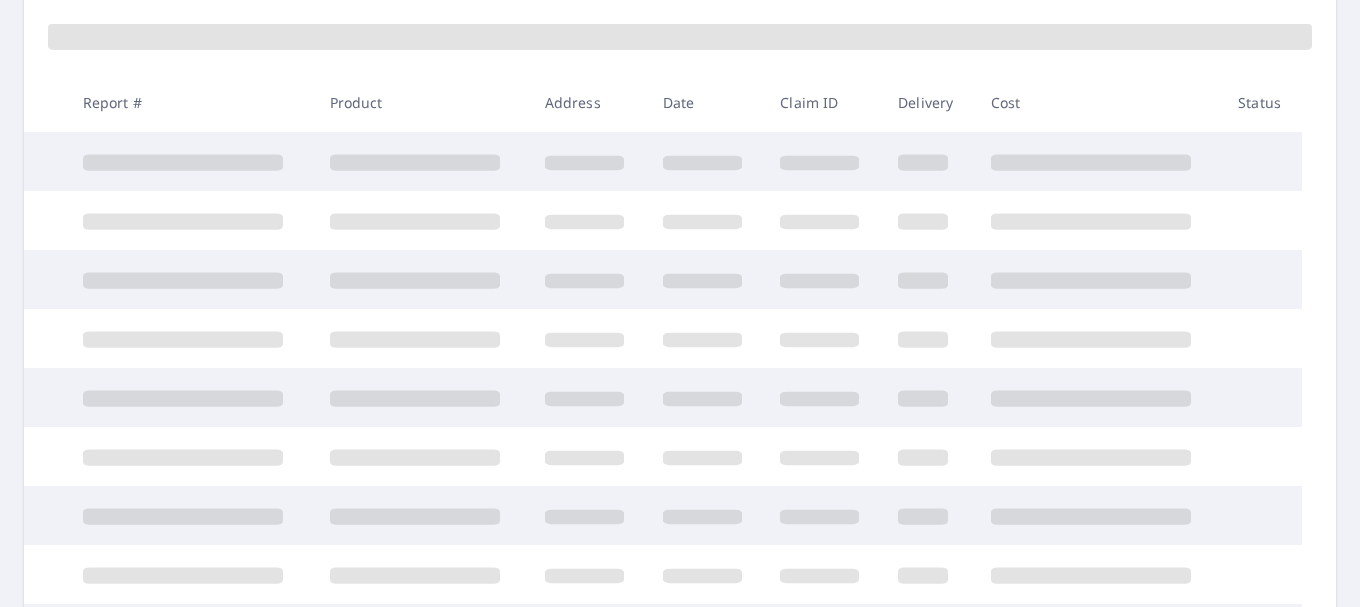 scroll, scrollTop: 300, scrollLeft: 0, axis: vertical 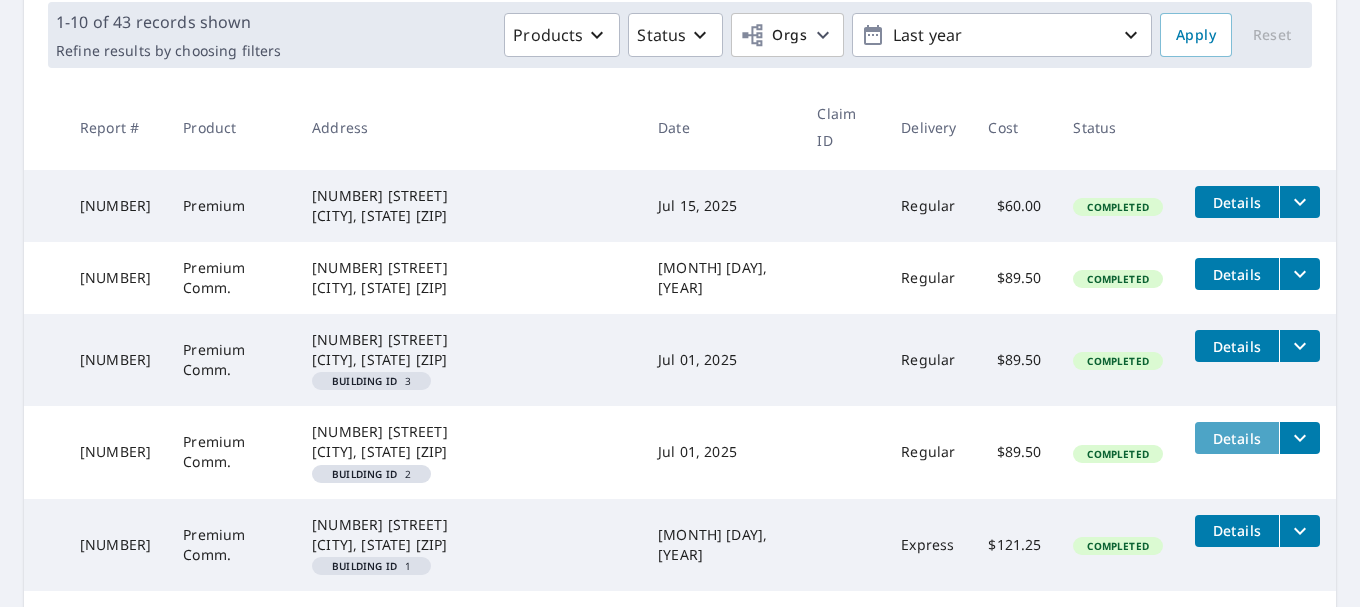 click on "Details" at bounding box center [1237, 438] 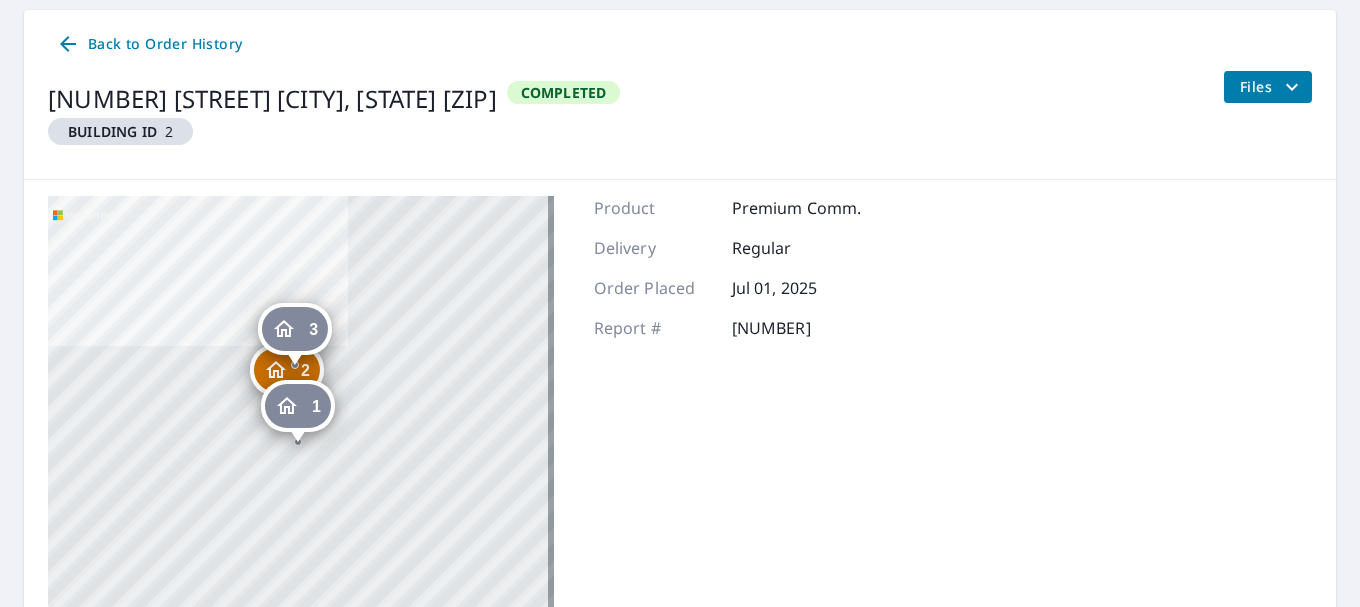 scroll, scrollTop: 0, scrollLeft: 0, axis: both 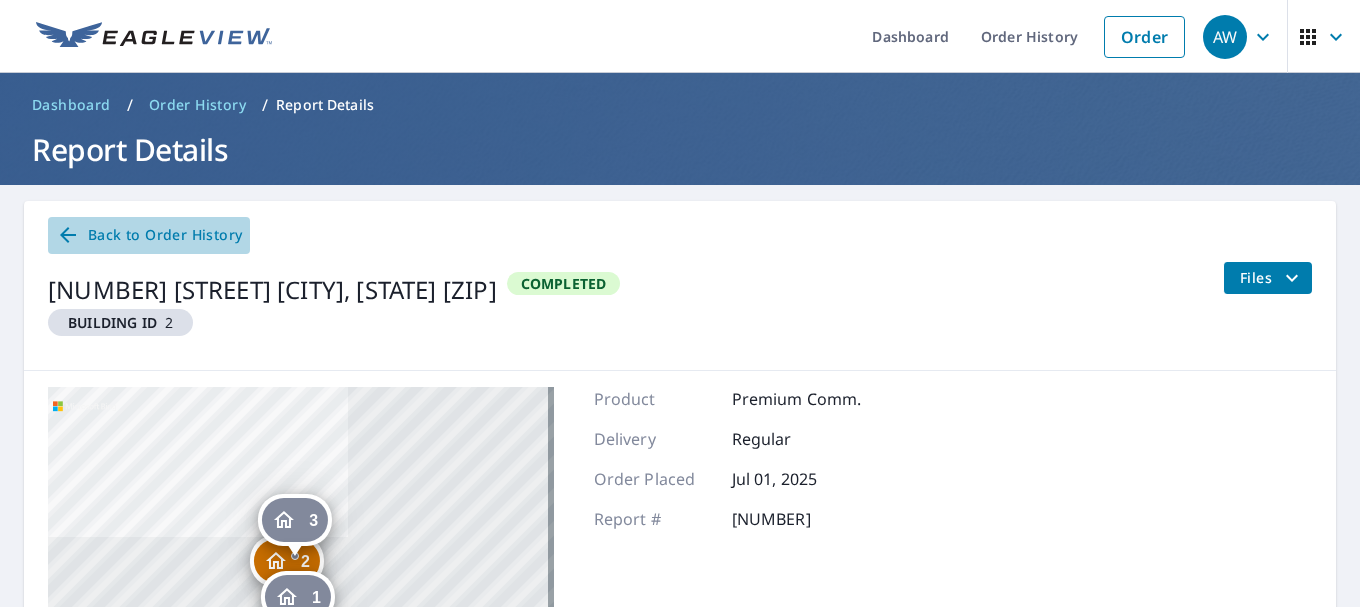 click on "Back to Order History" at bounding box center (149, 235) 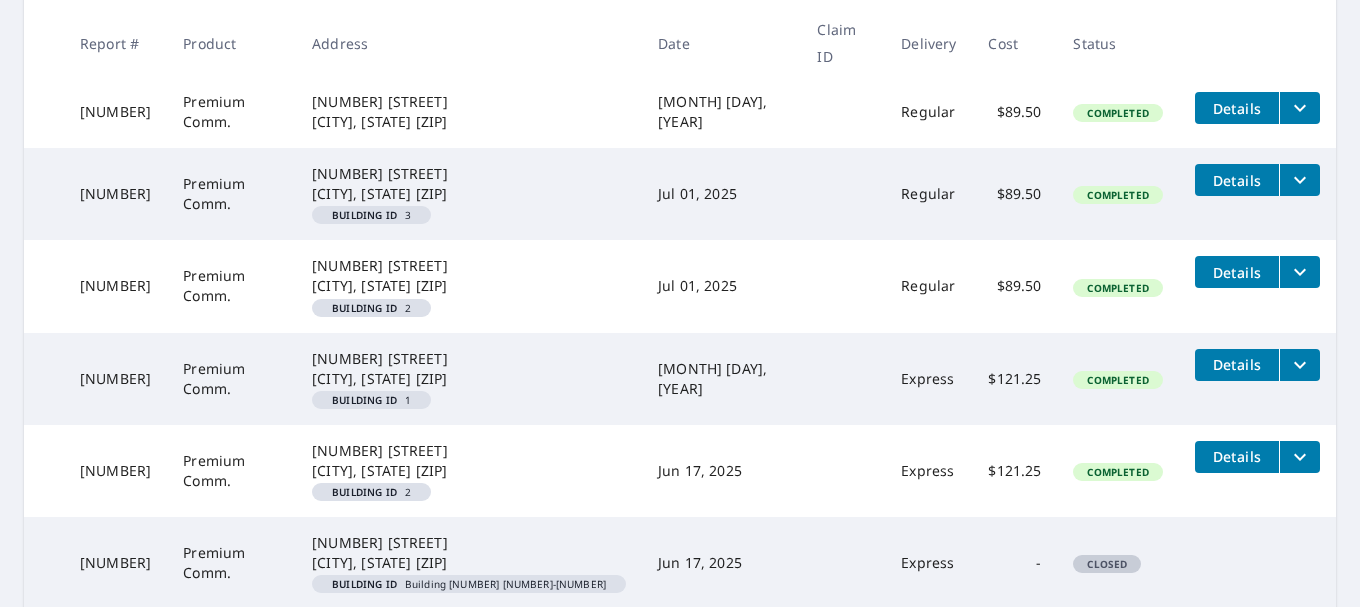 scroll, scrollTop: 500, scrollLeft: 0, axis: vertical 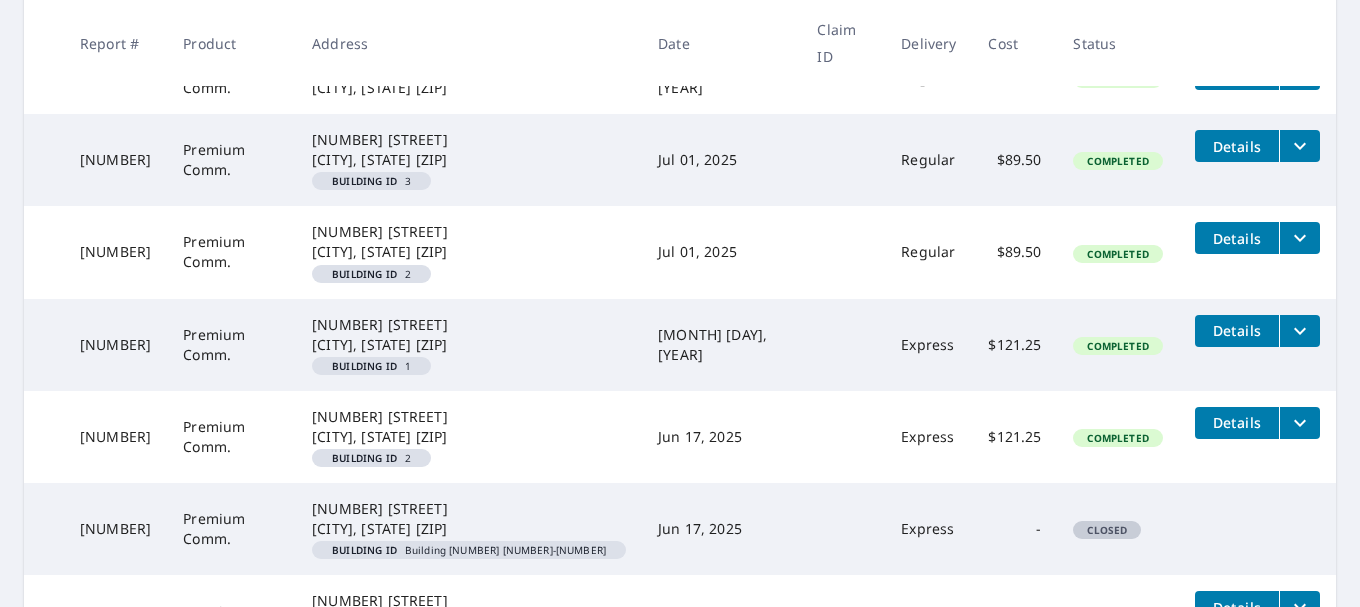 click on "Details" at bounding box center [1237, 422] 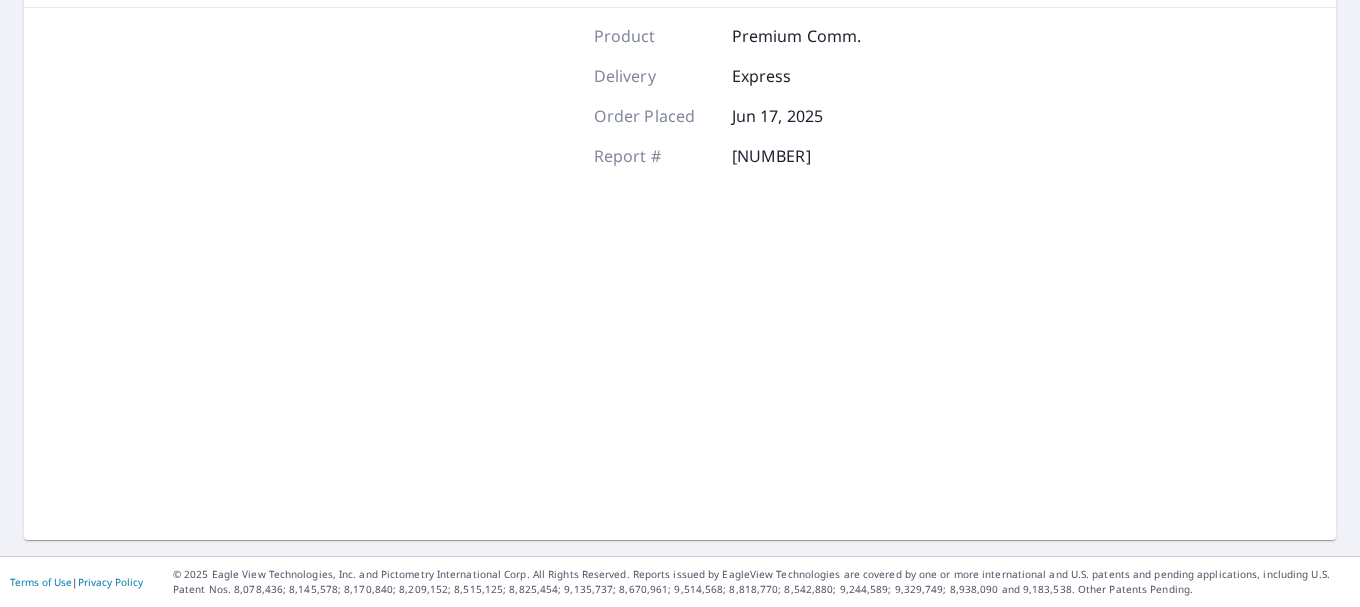 scroll, scrollTop: 363, scrollLeft: 0, axis: vertical 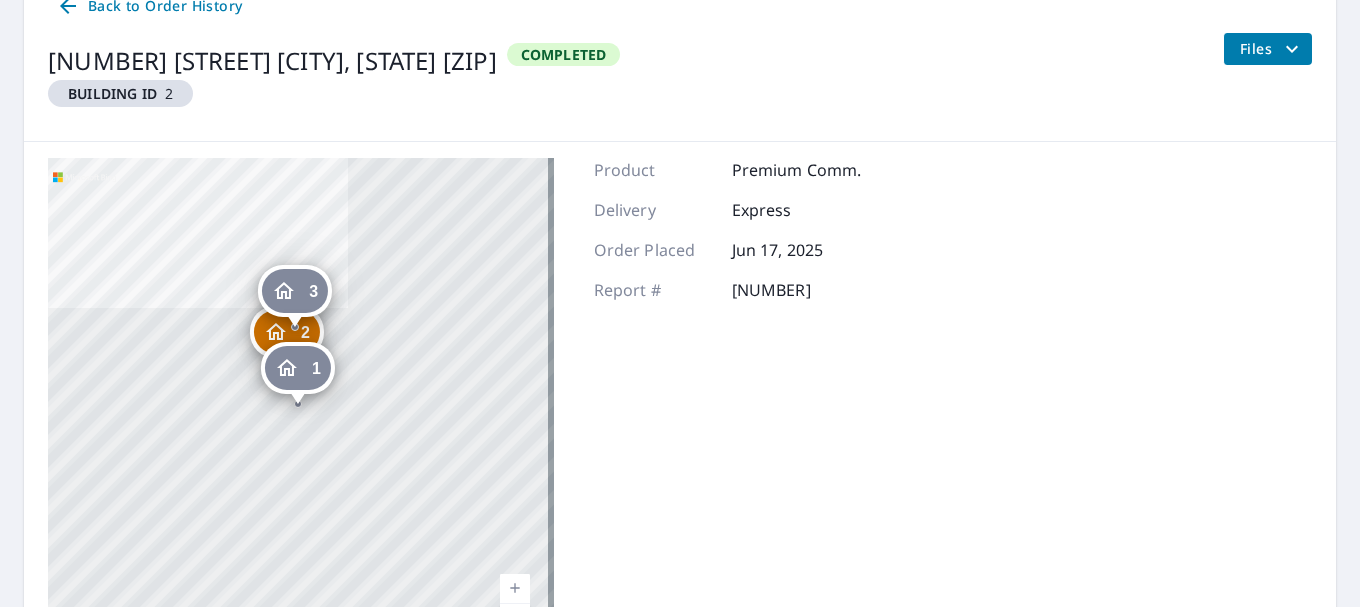 click on "Back to Order History" at bounding box center (149, 6) 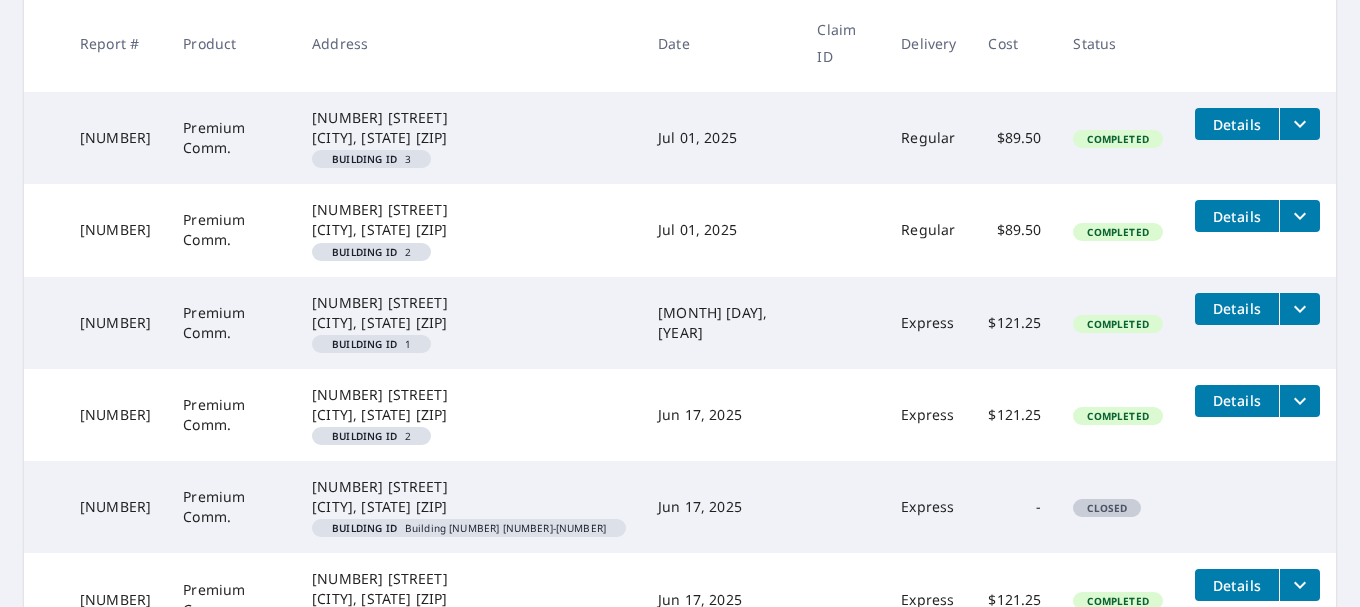 scroll, scrollTop: 529, scrollLeft: 0, axis: vertical 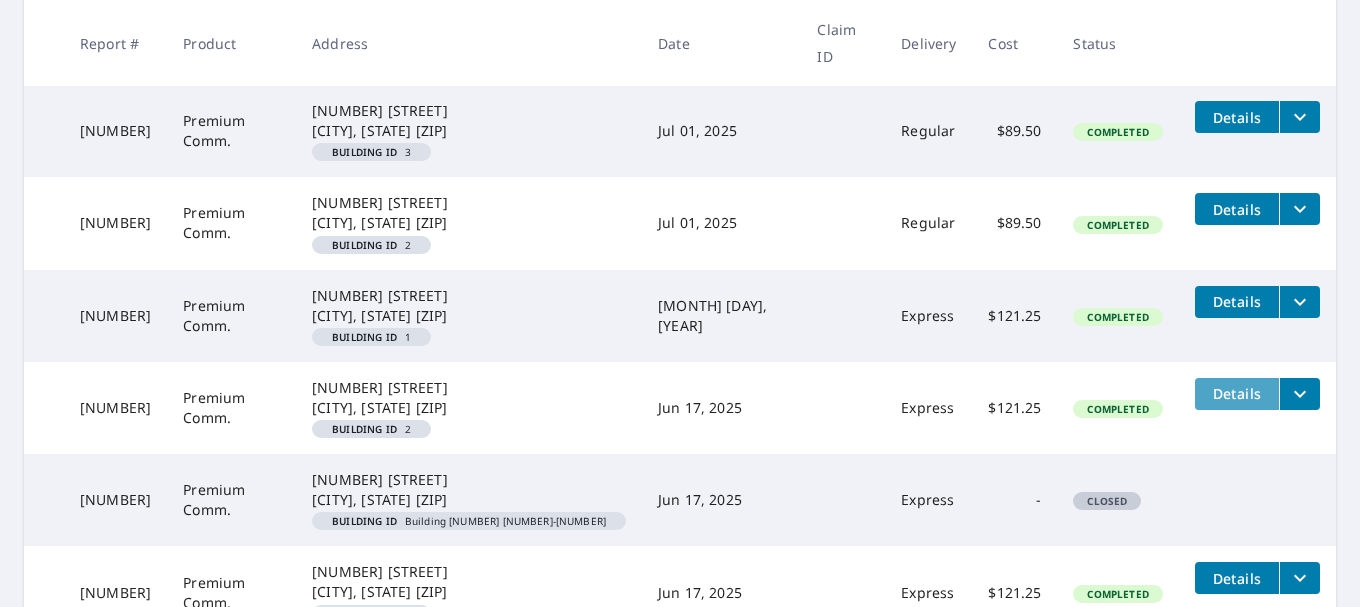 click on "Details" at bounding box center [1237, 393] 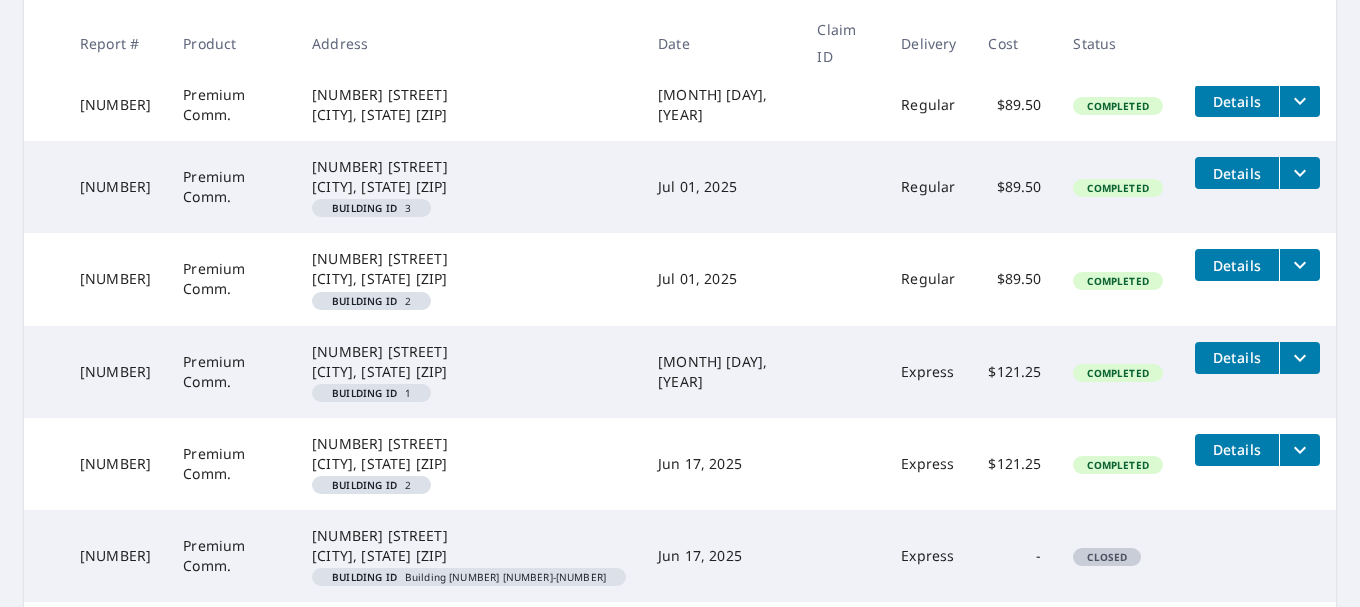 scroll, scrollTop: 485, scrollLeft: 0, axis: vertical 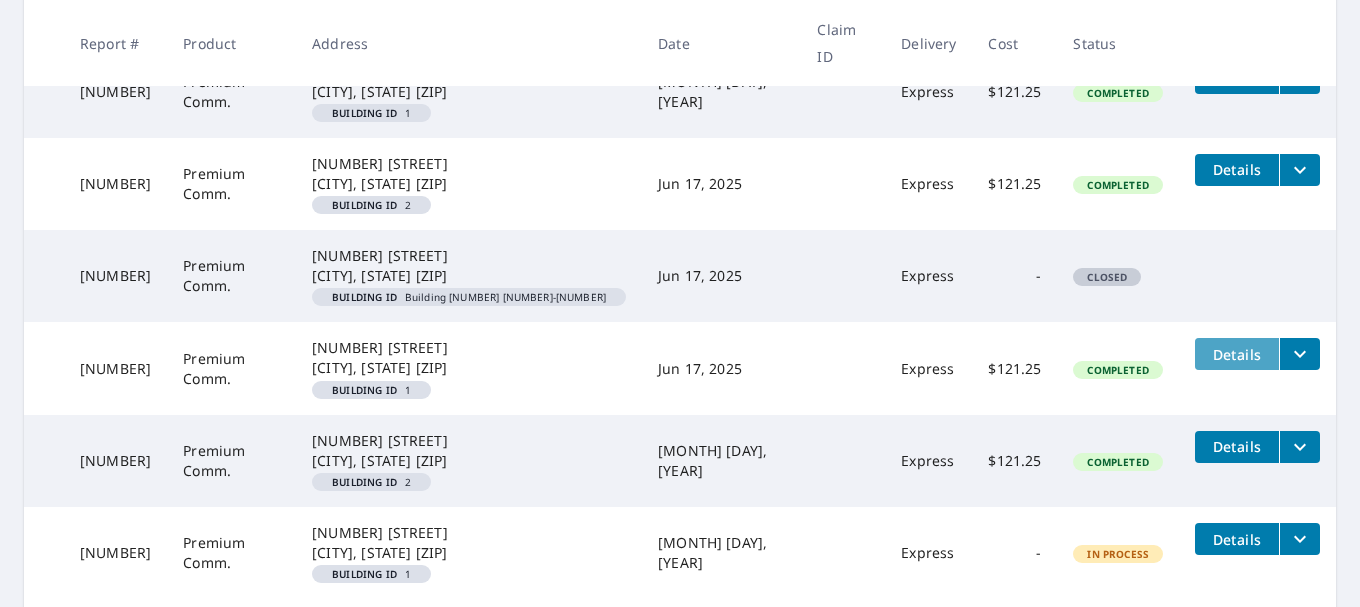 click on "Details" at bounding box center (1237, 354) 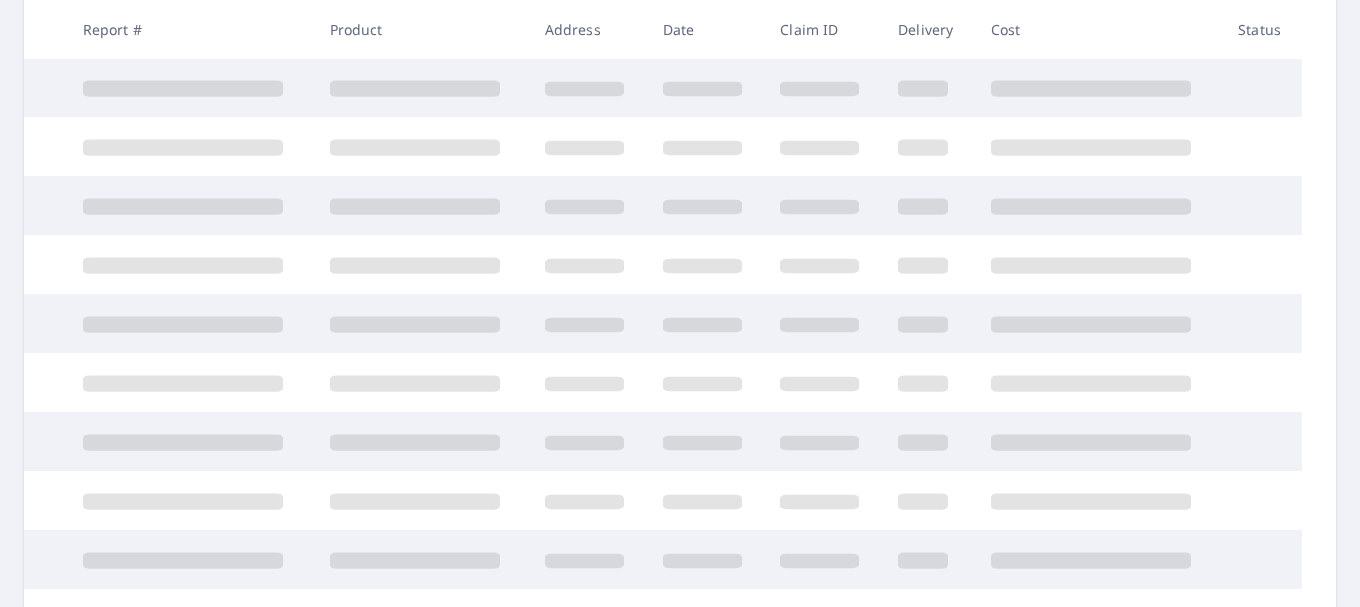 scroll, scrollTop: 292, scrollLeft: 0, axis: vertical 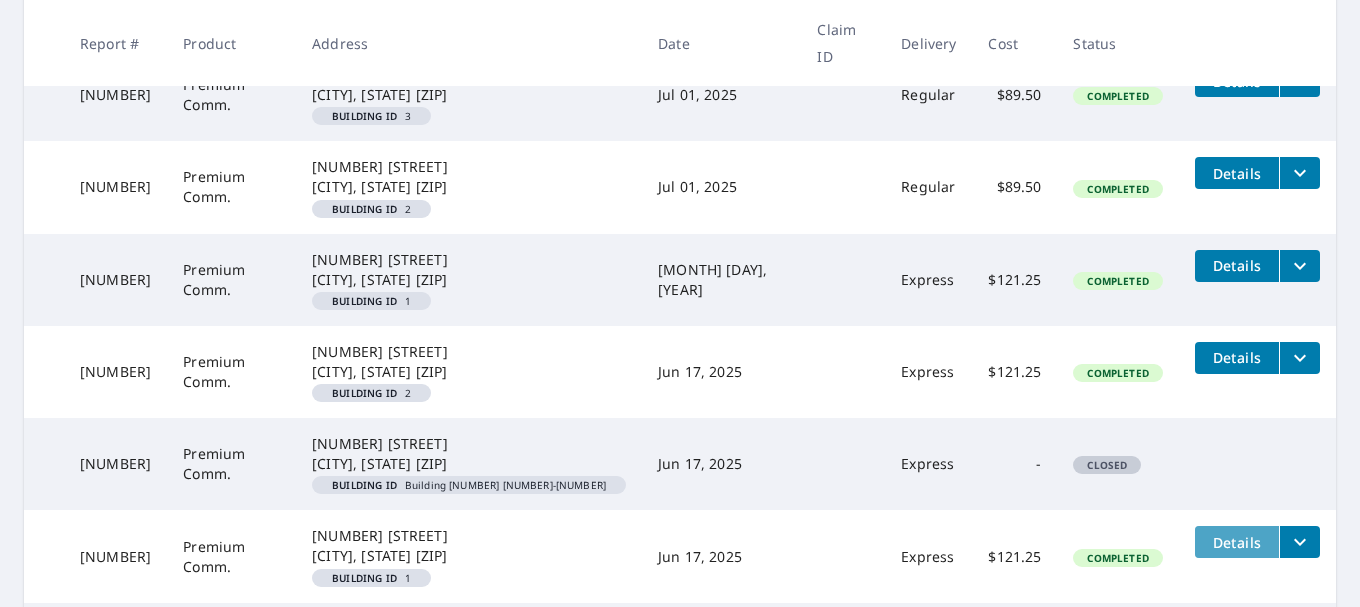 click on "Details" at bounding box center (1237, 542) 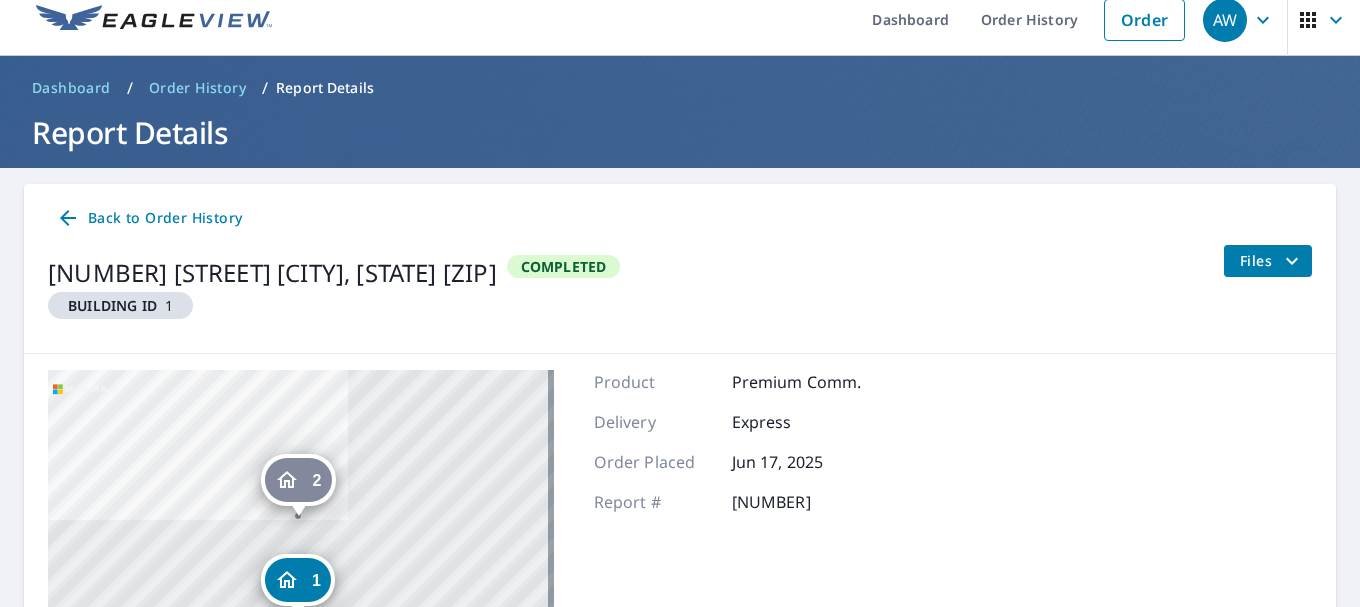 scroll, scrollTop: 0, scrollLeft: 0, axis: both 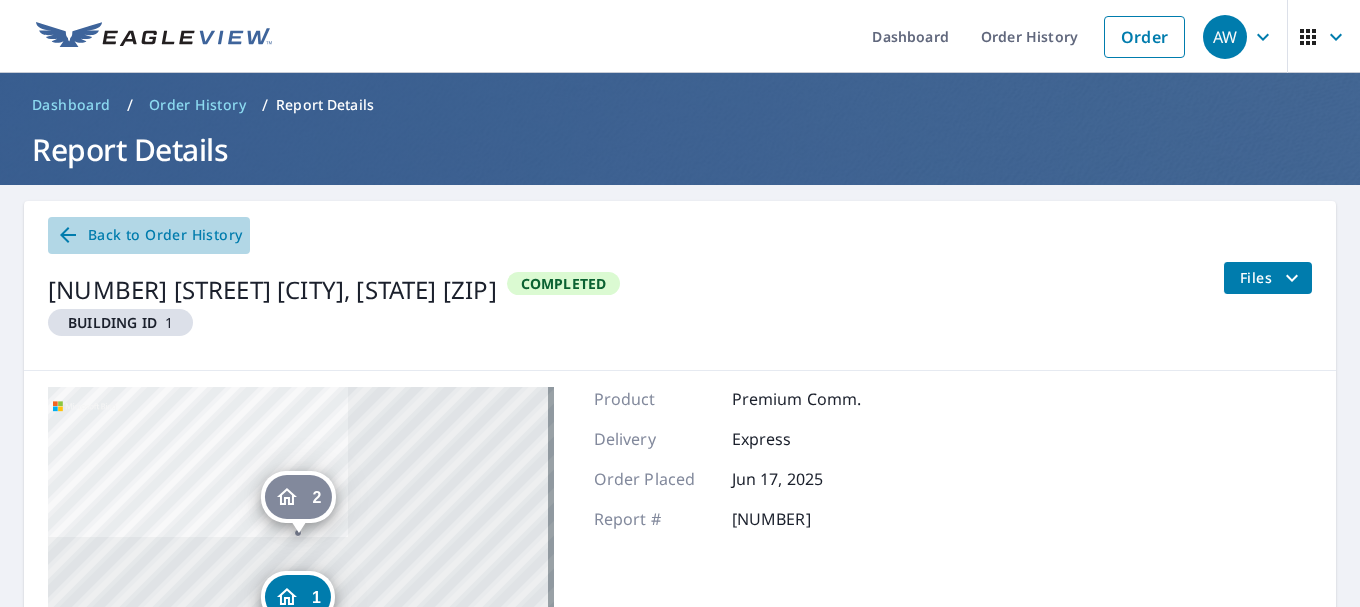 click on "Back to Order History" at bounding box center (149, 235) 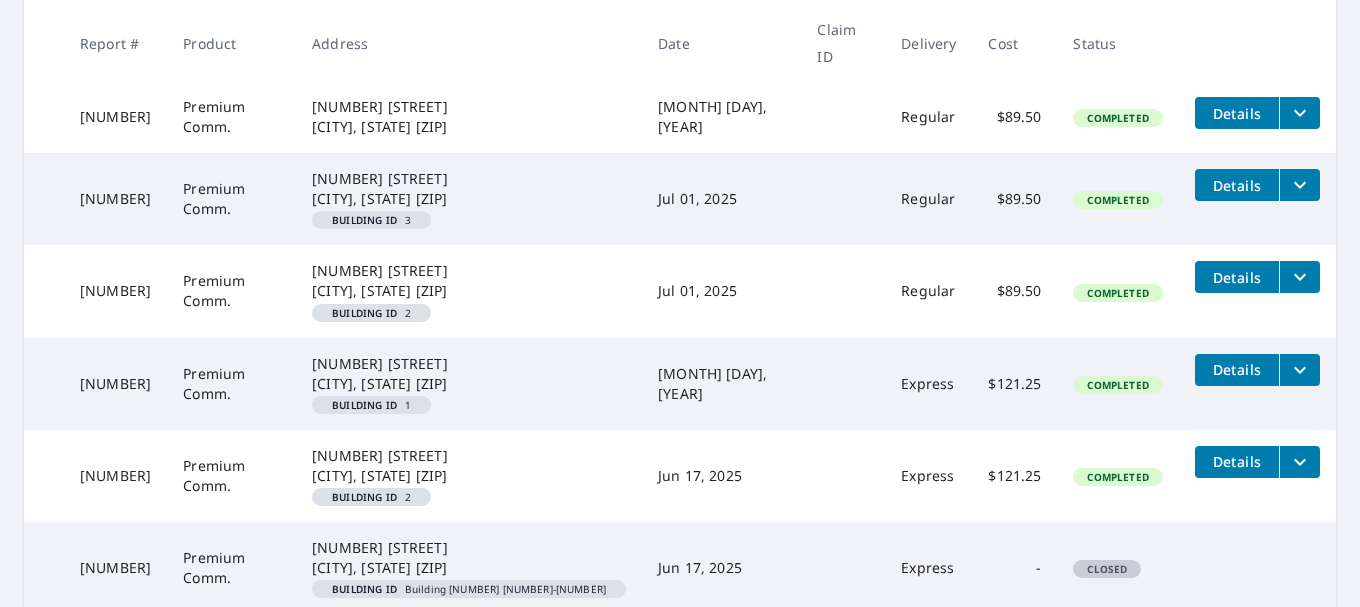 scroll, scrollTop: 474, scrollLeft: 0, axis: vertical 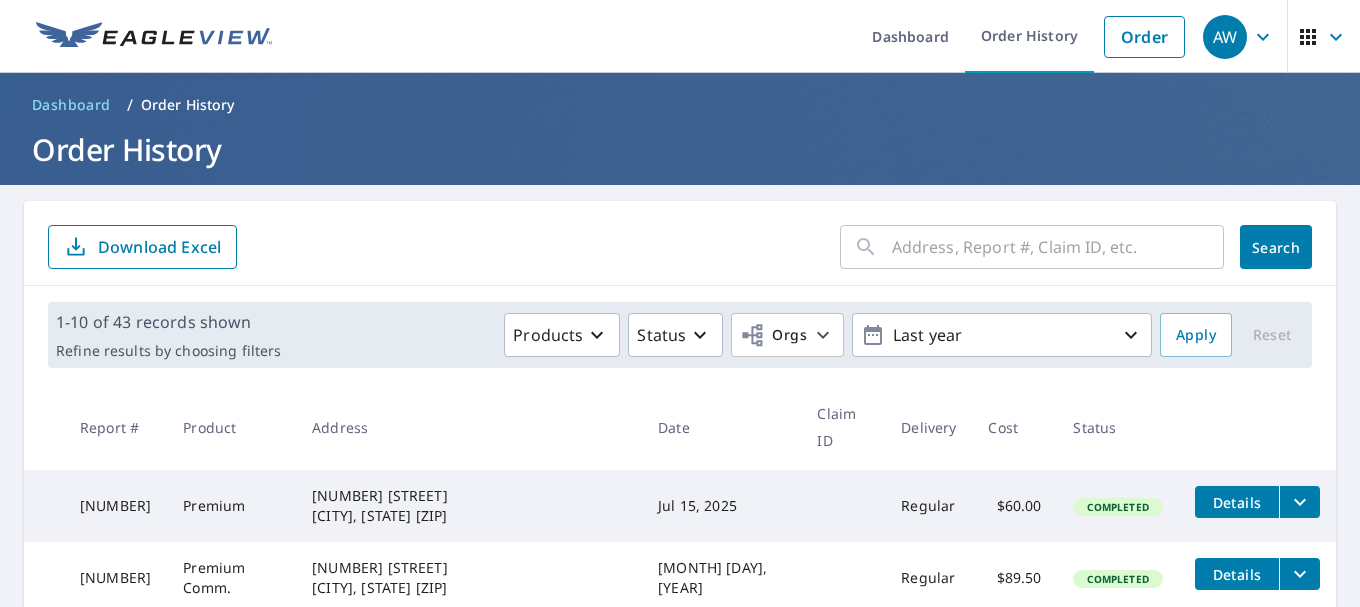 click 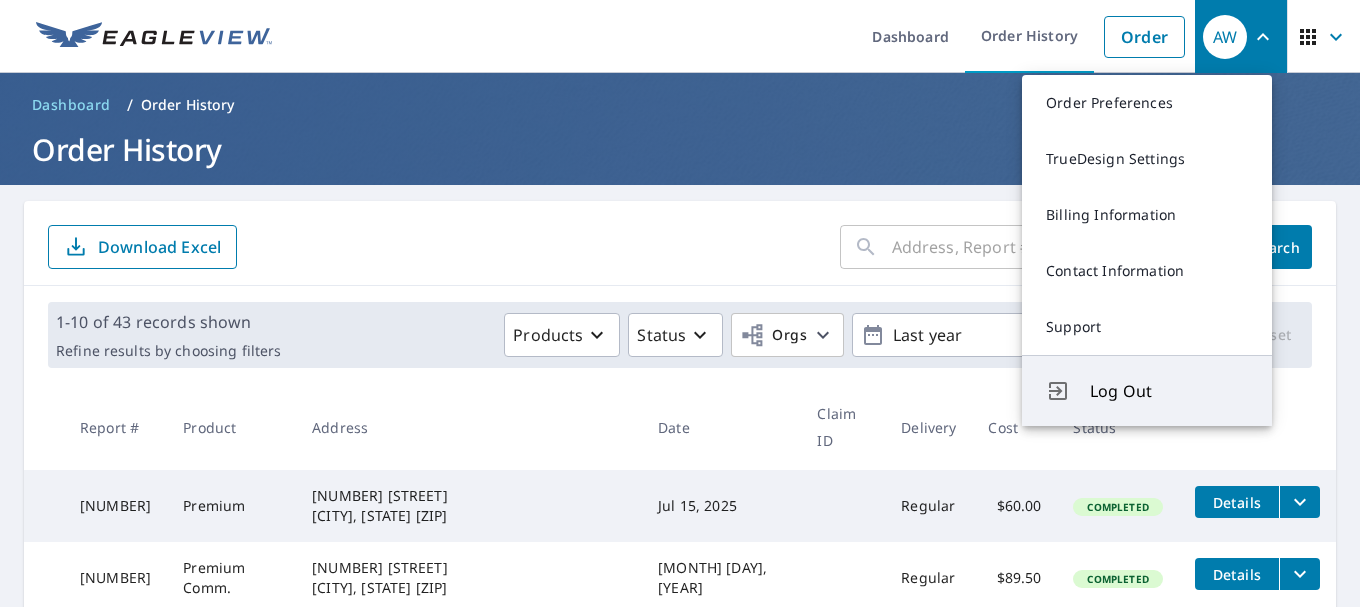 click on "Log Out" at bounding box center [1169, 391] 